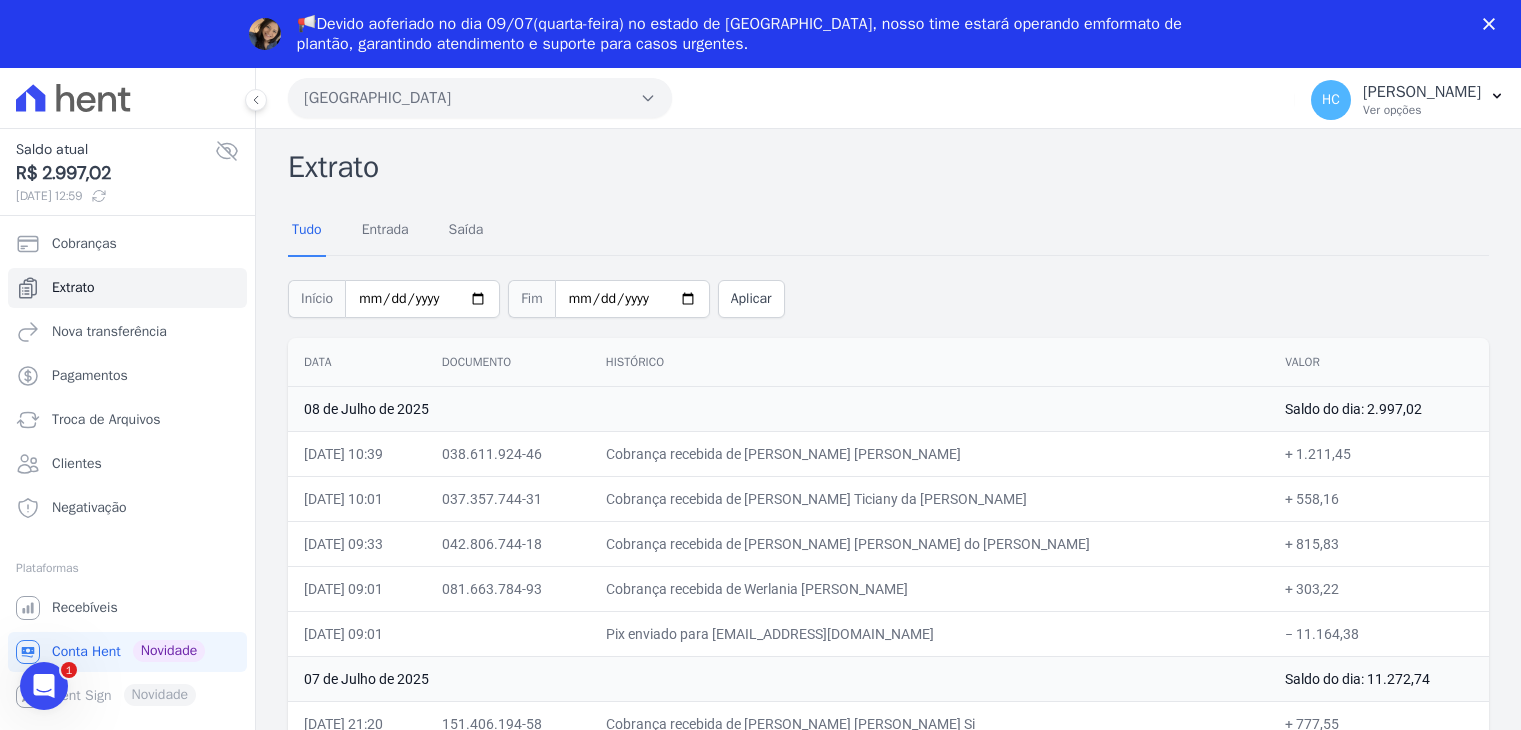 scroll, scrollTop: 0, scrollLeft: 0, axis: both 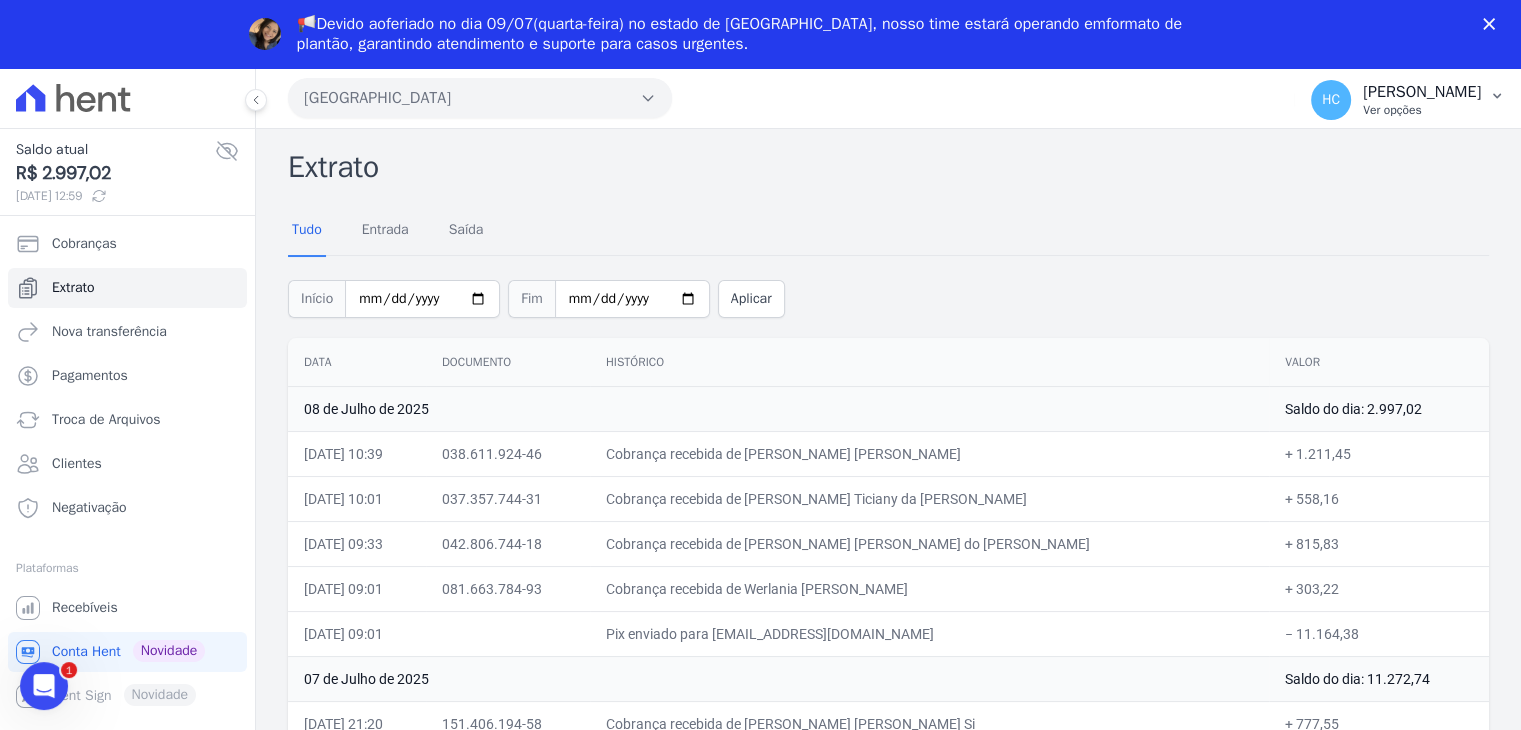 click 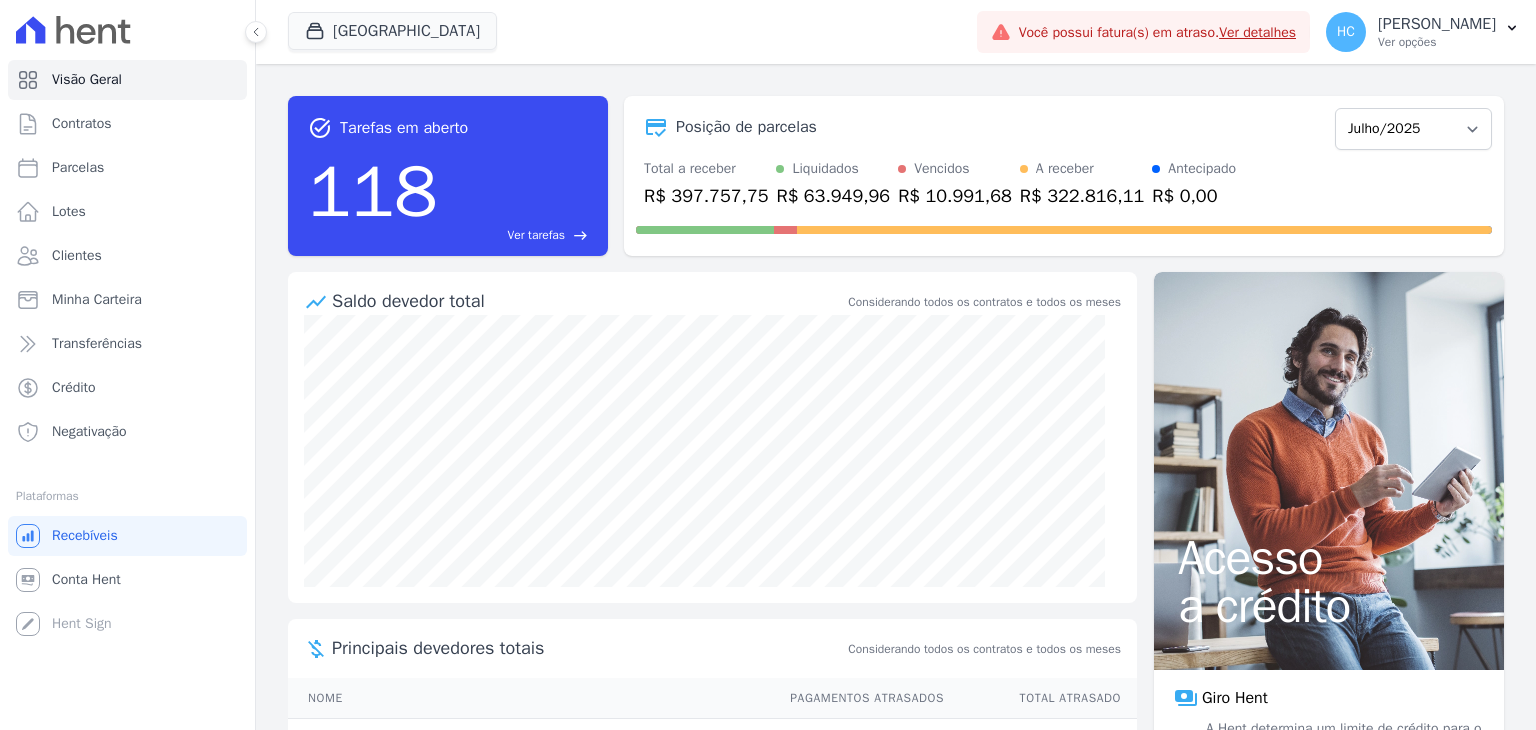 scroll, scrollTop: 0, scrollLeft: 0, axis: both 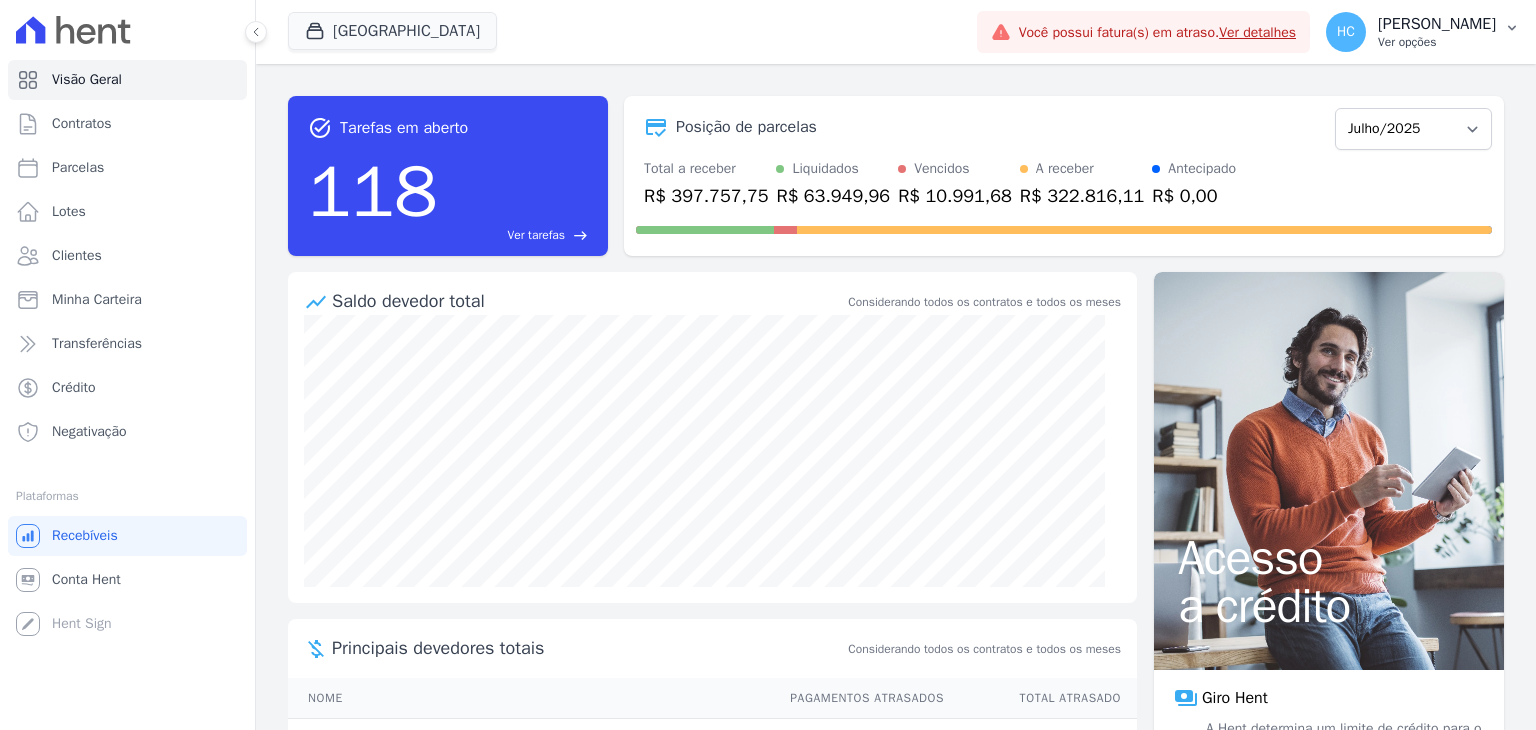 click 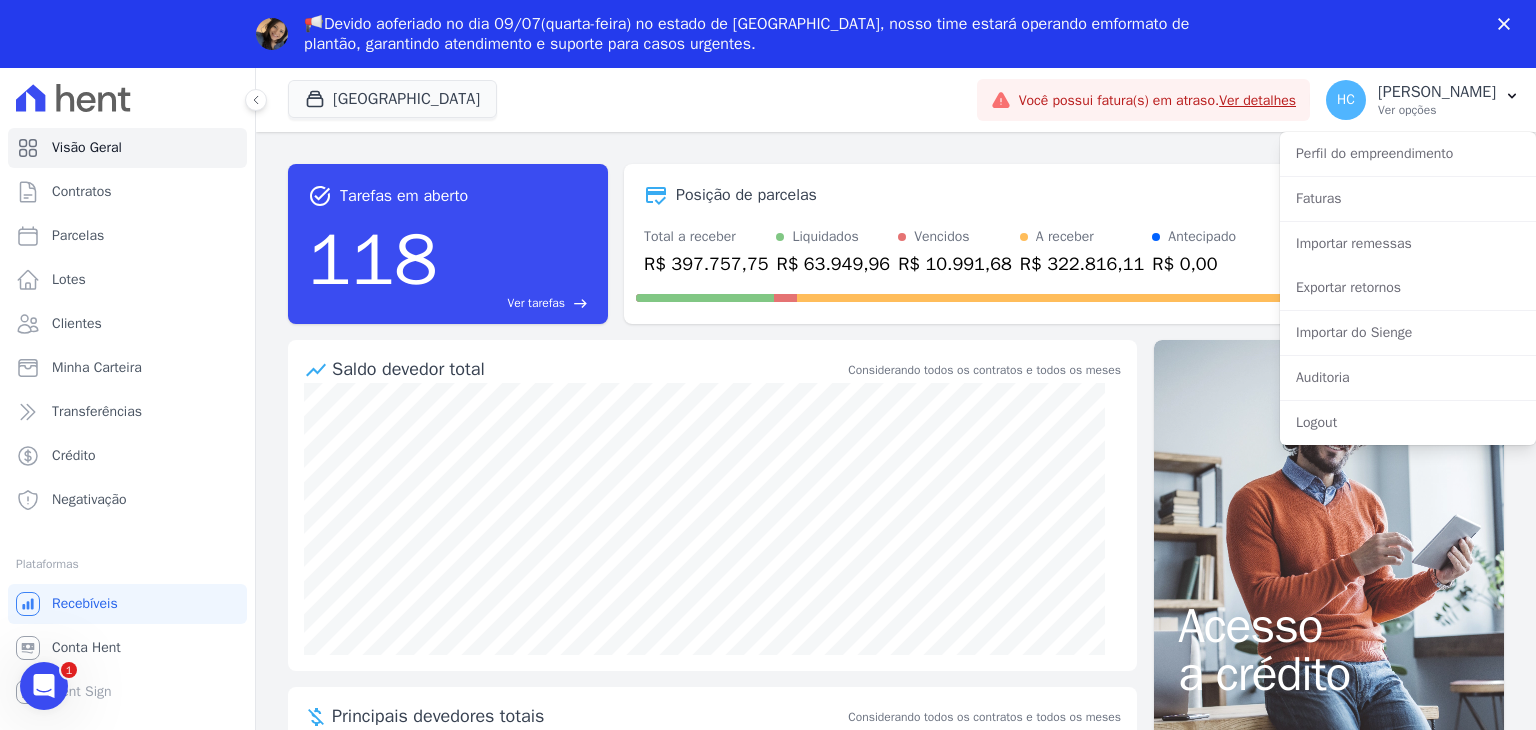 scroll, scrollTop: 0, scrollLeft: 0, axis: both 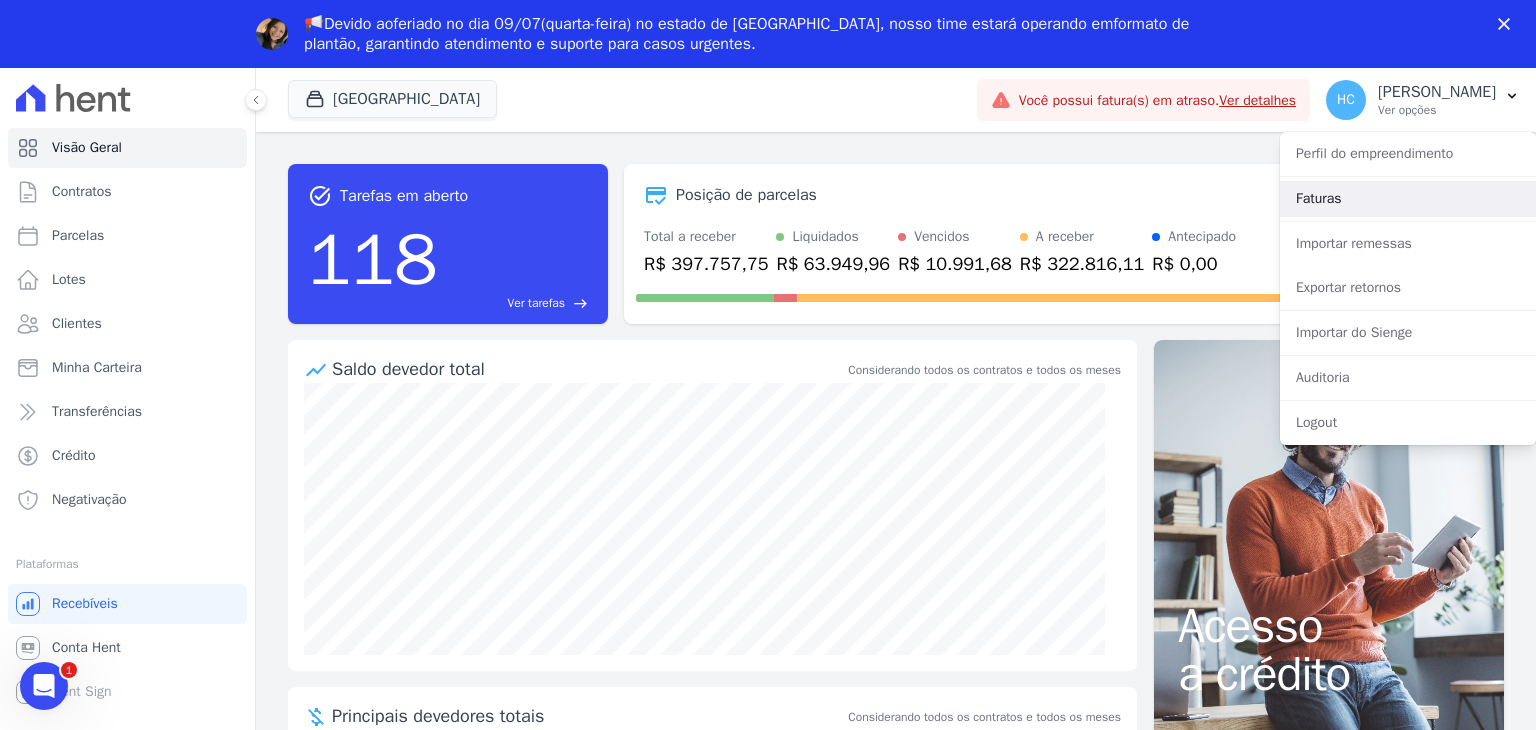 click on "Faturas" at bounding box center [1408, 199] 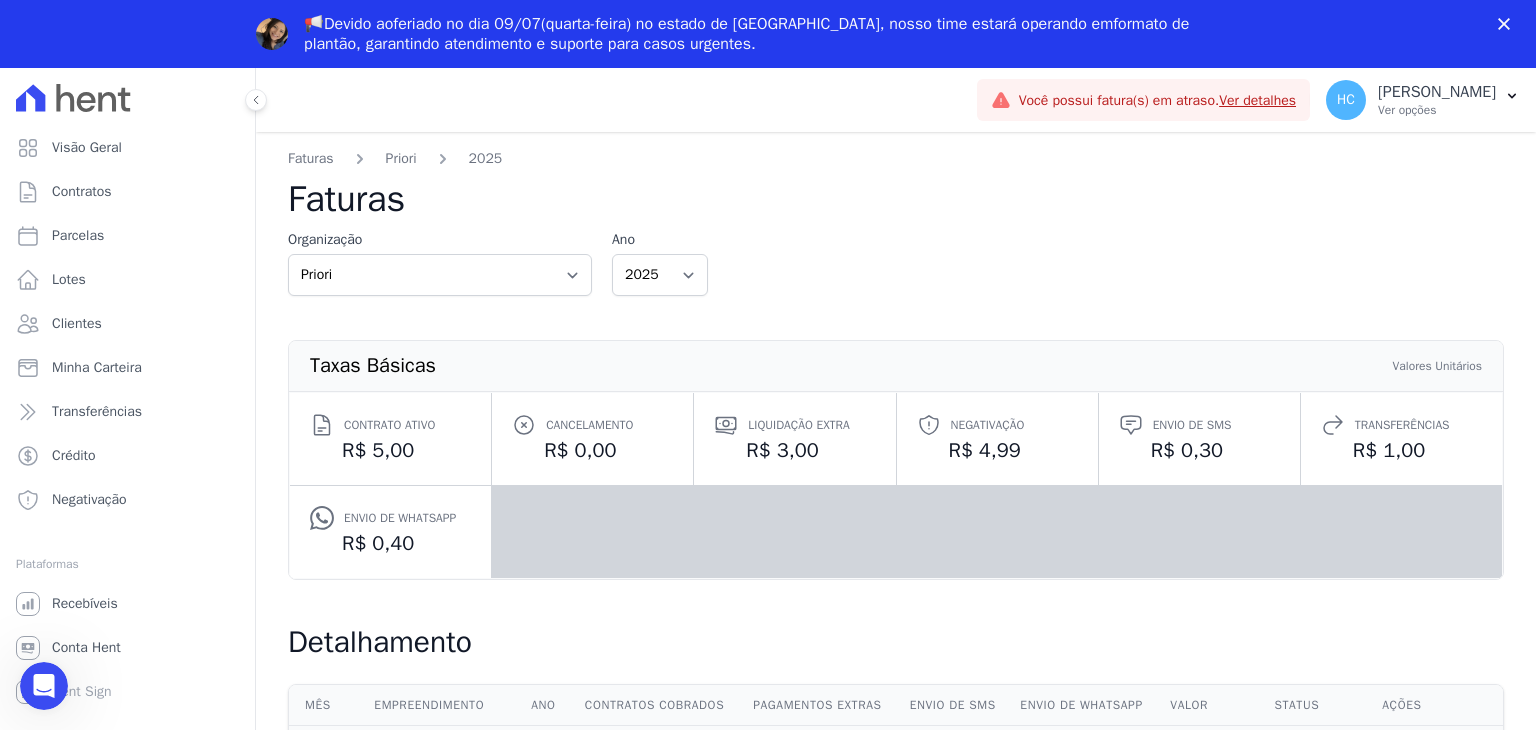 scroll, scrollTop: 0, scrollLeft: 0, axis: both 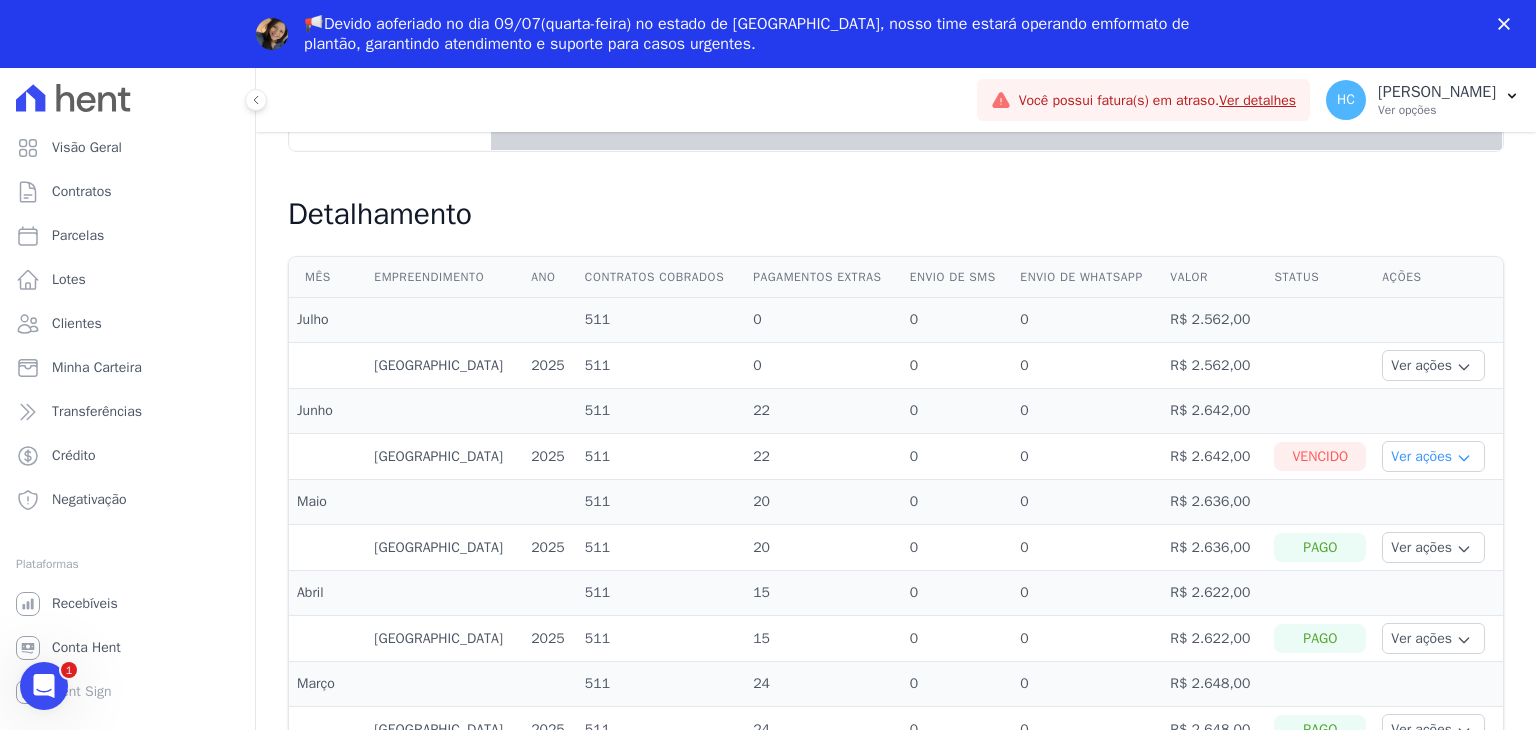 click on "Ver ações" at bounding box center [1433, 456] 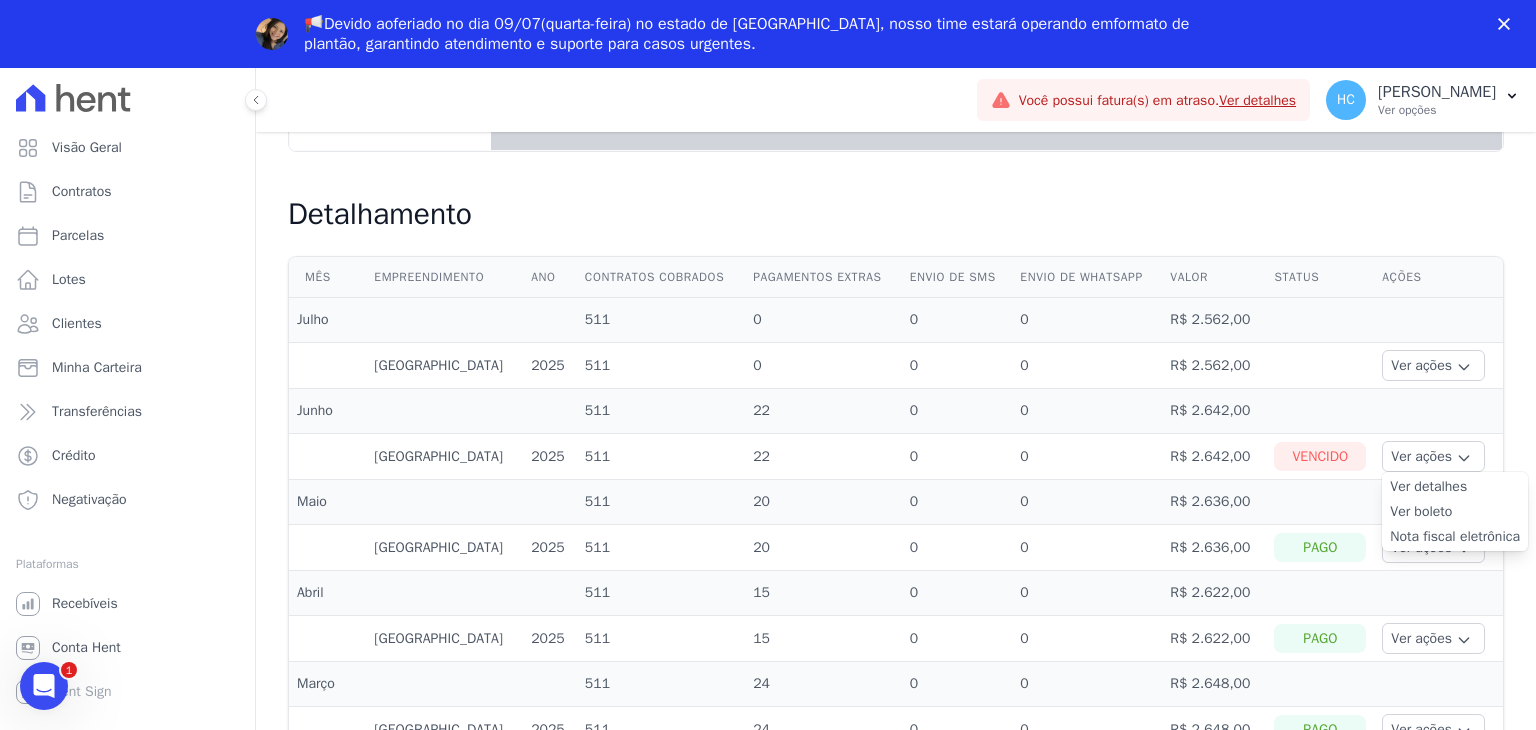 click on "Ver boleto" at bounding box center [1455, 511] 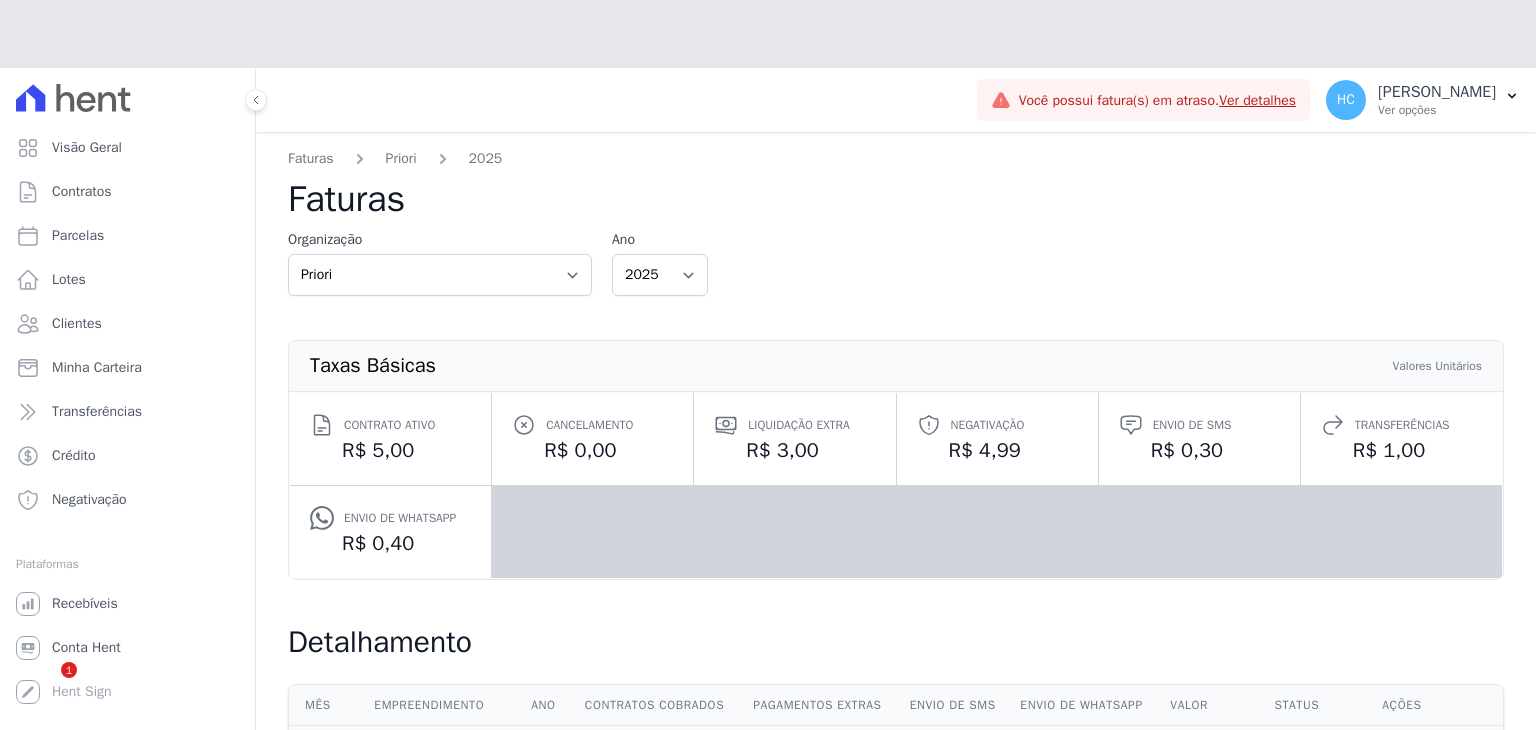 scroll, scrollTop: 0, scrollLeft: 0, axis: both 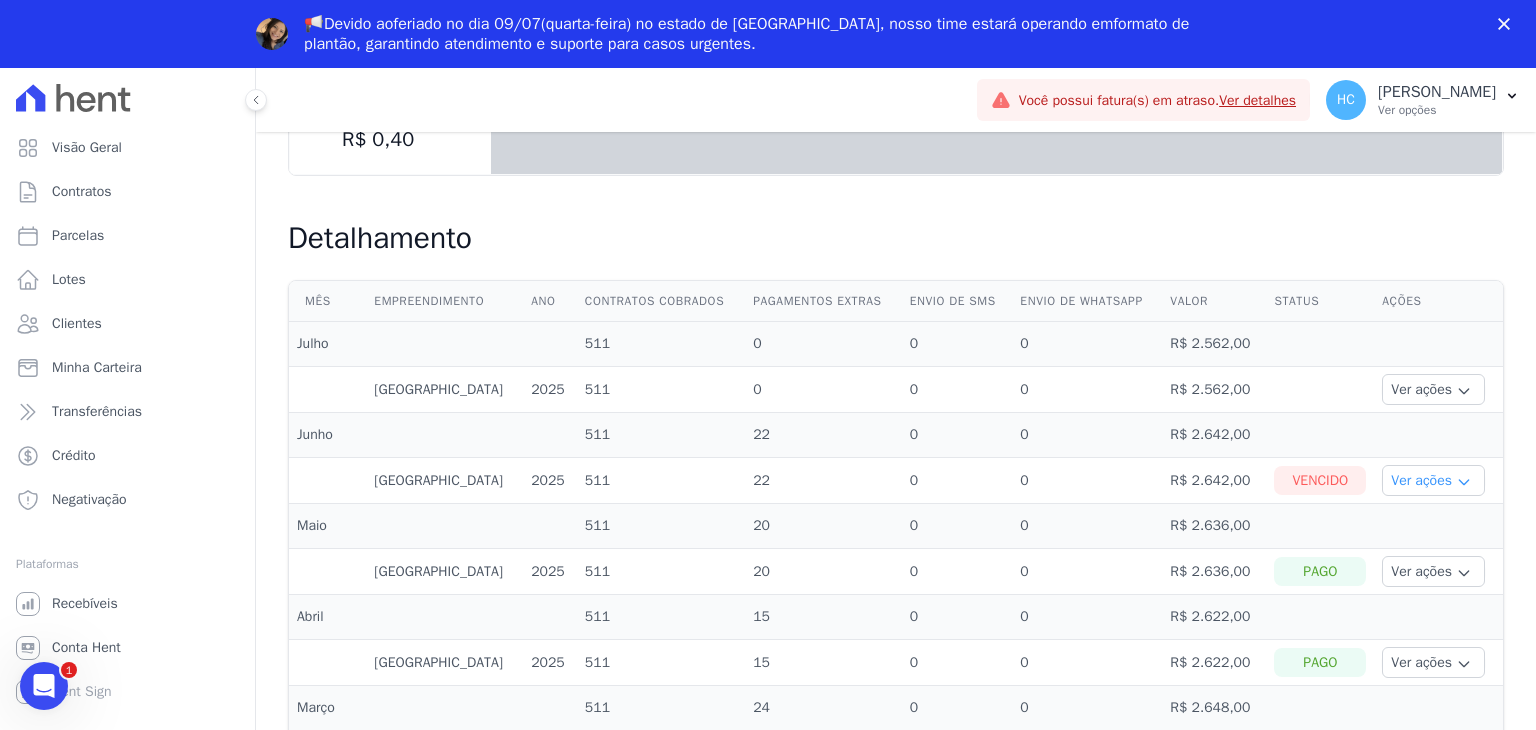 click on "Ver ações" at bounding box center [1433, 480] 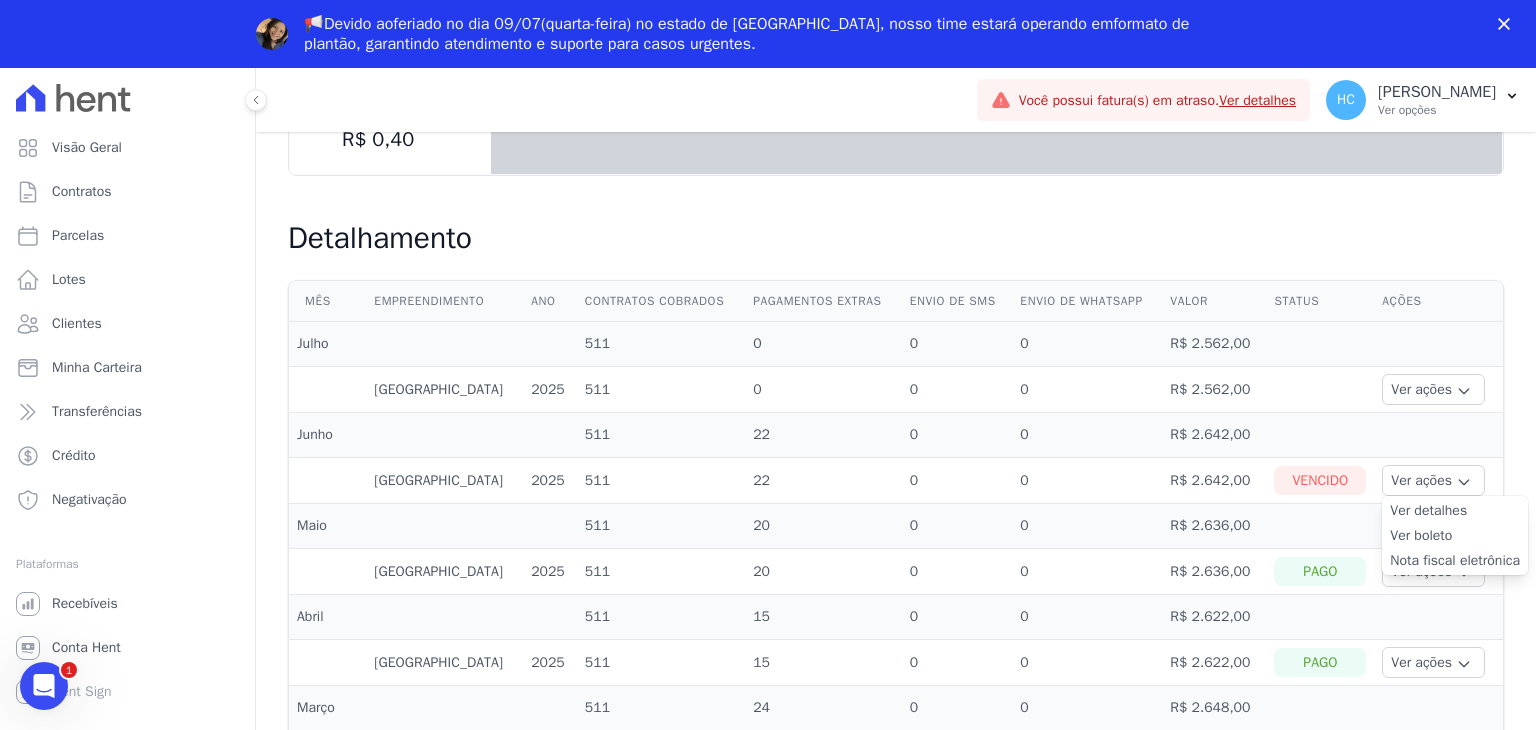 click on "Nota fiscal eletrônica" at bounding box center (1455, 560) 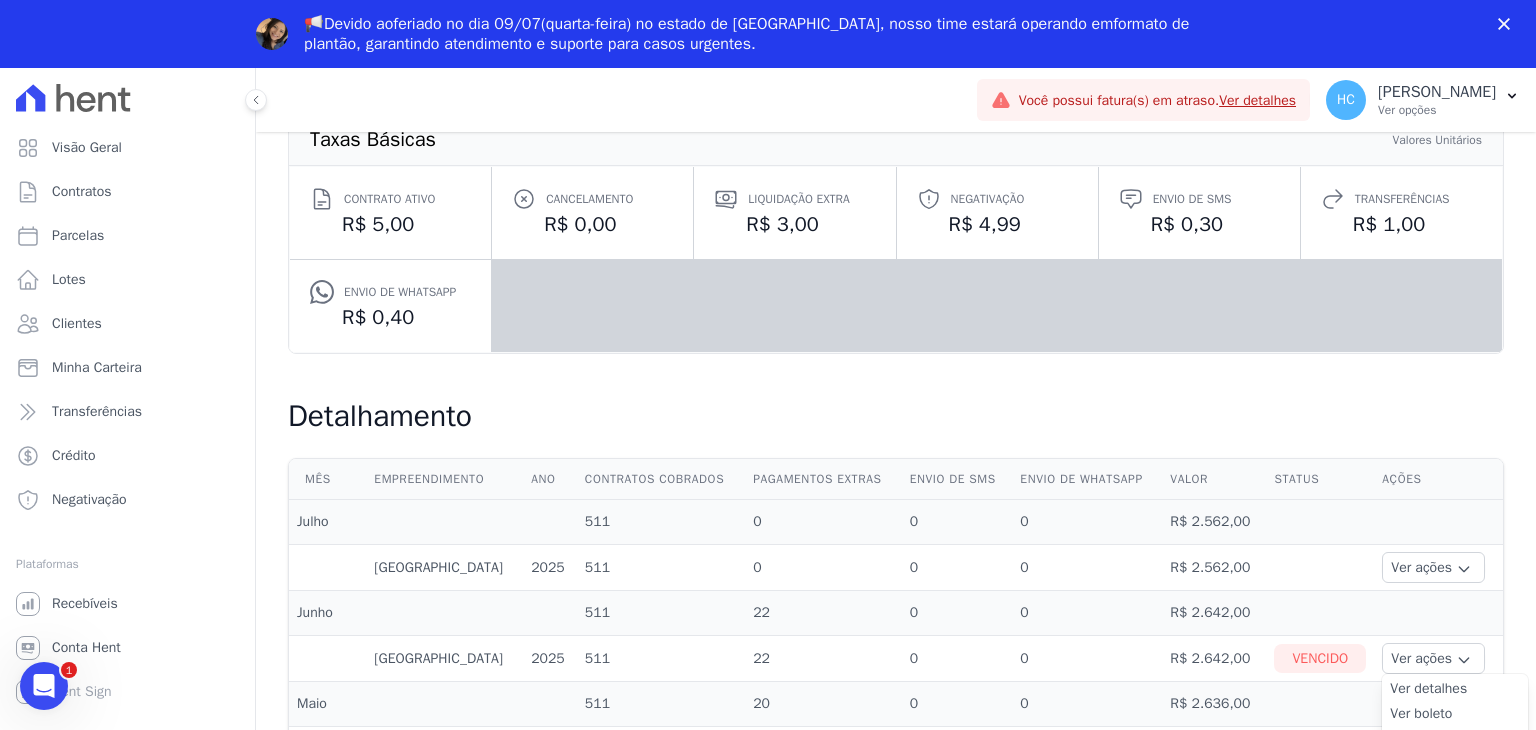 scroll, scrollTop: 0, scrollLeft: 0, axis: both 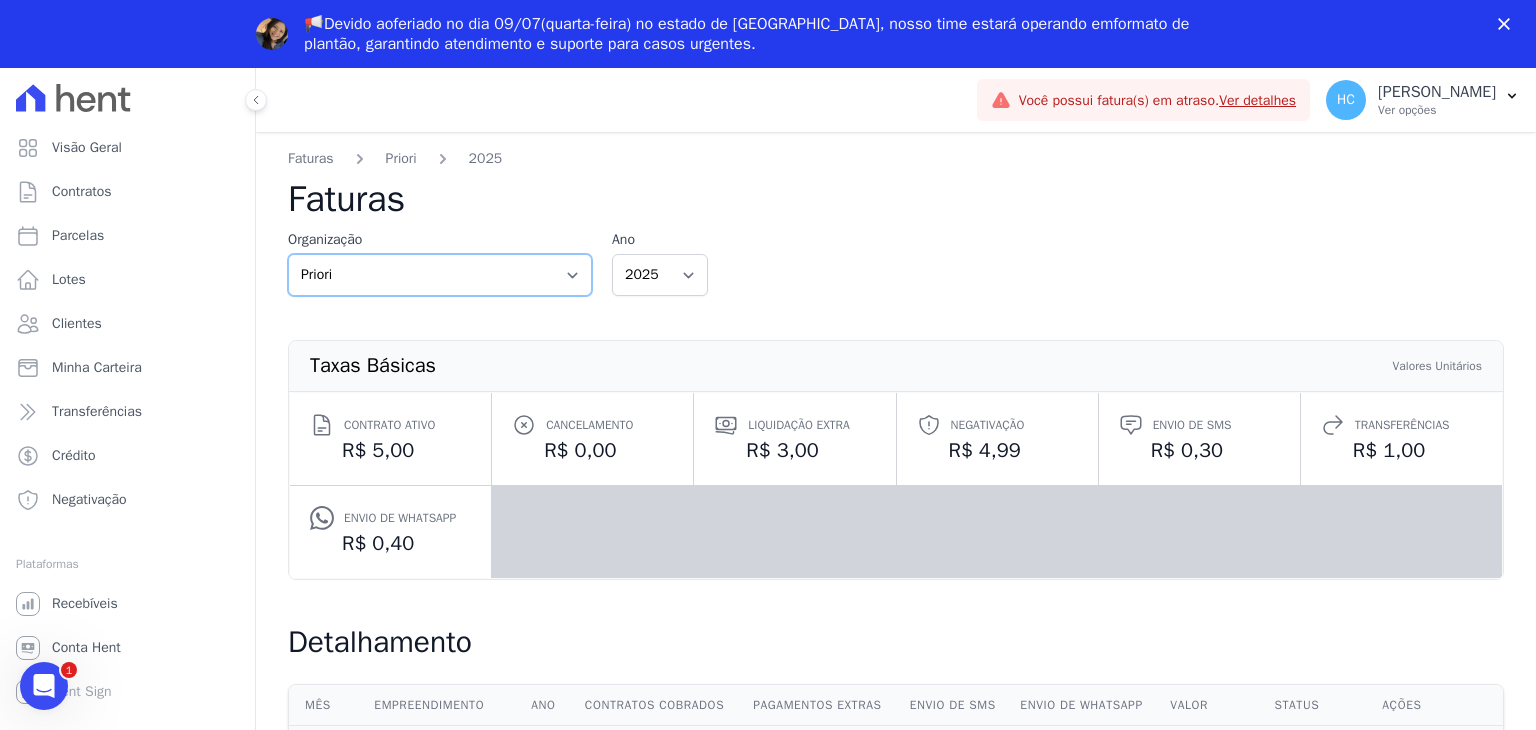 click on "Priori" at bounding box center (440, 275) 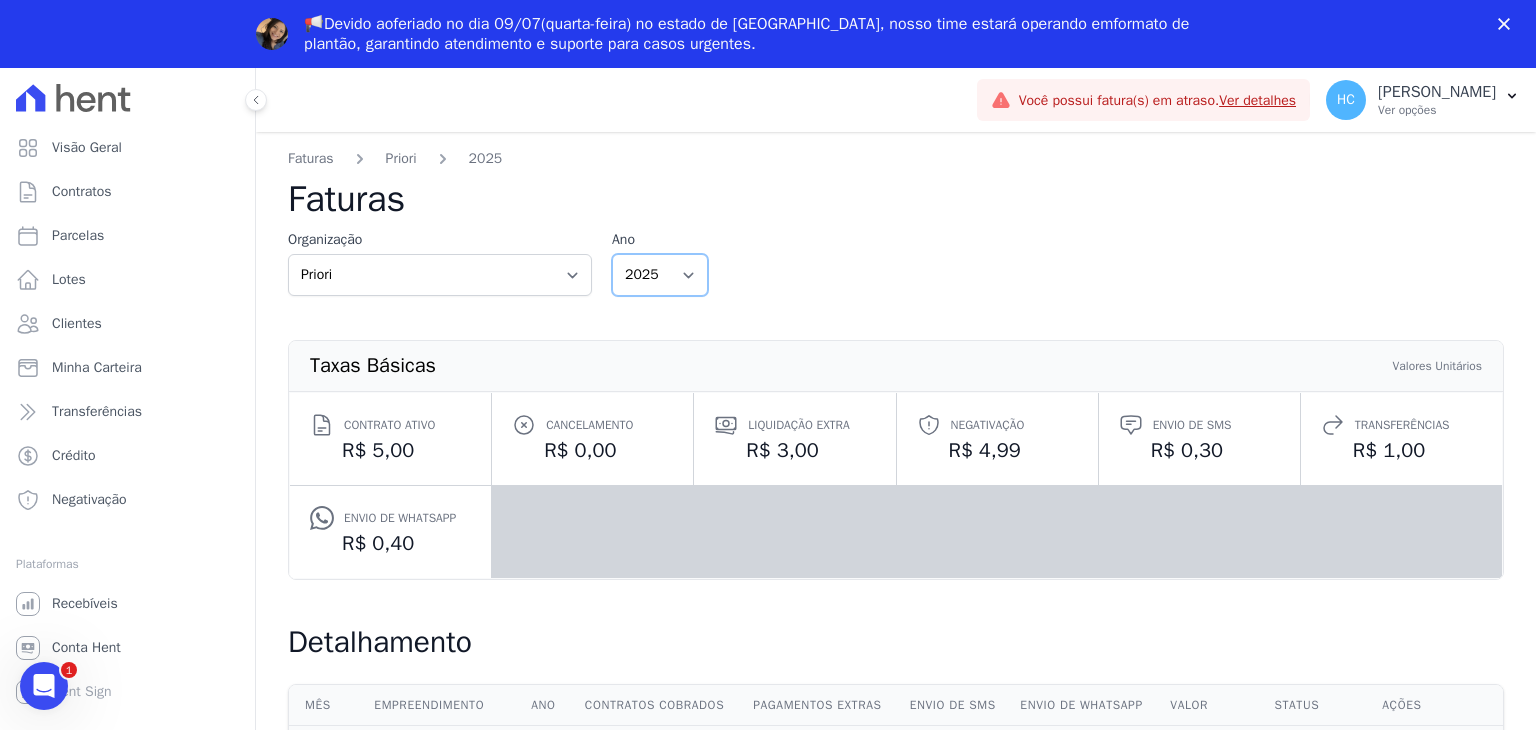click on "2025
2024
2023
2022" at bounding box center [660, 275] 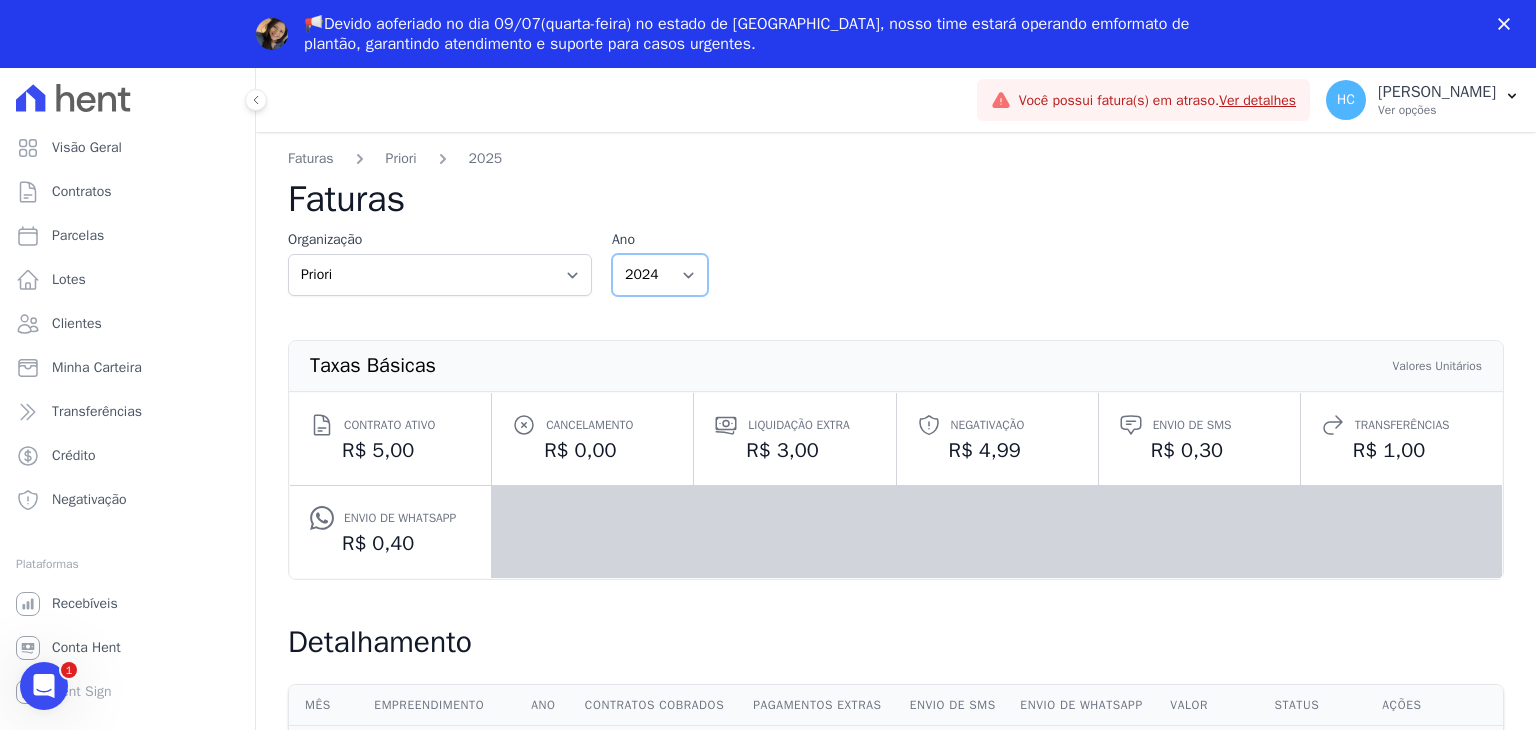 click on "2025
2024
2023
2022" at bounding box center (660, 275) 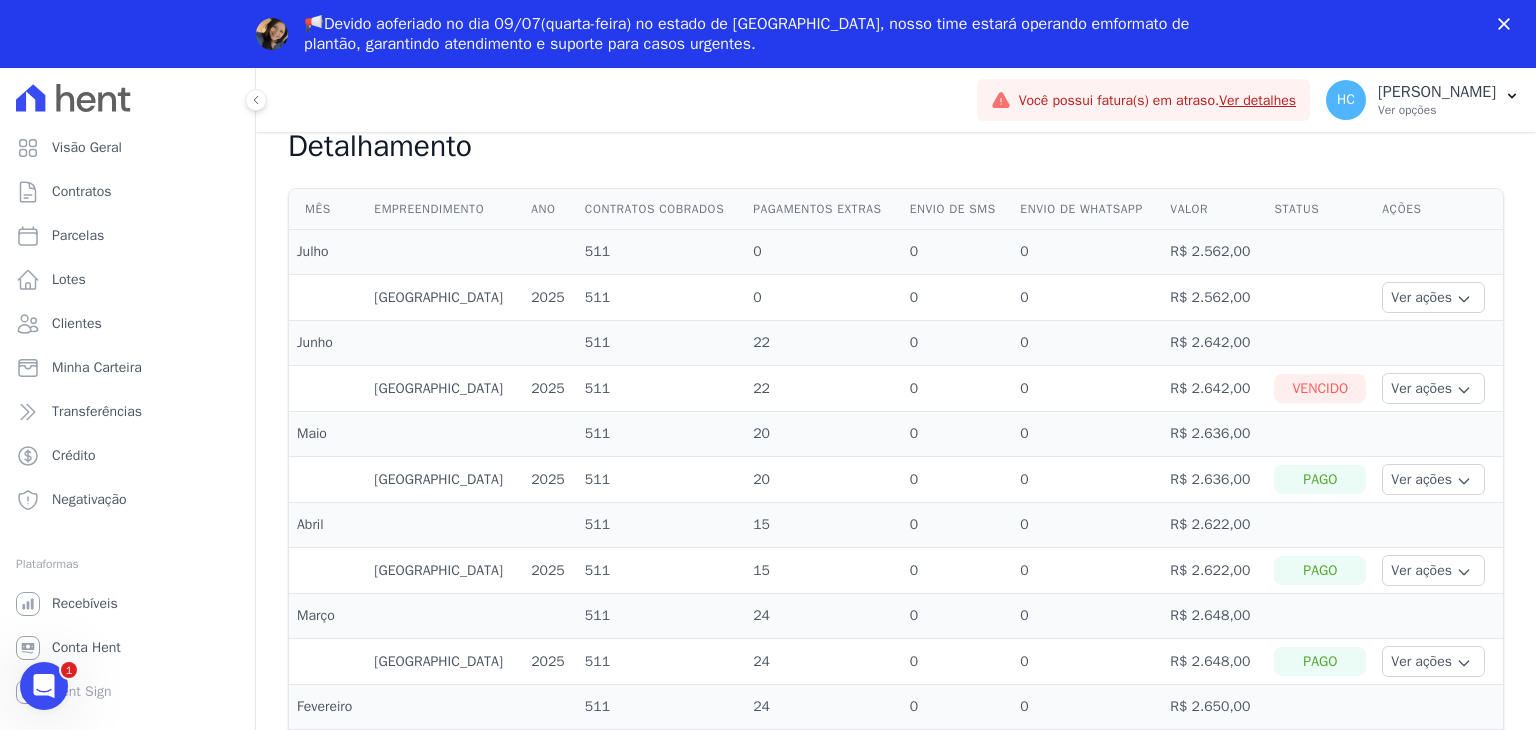 scroll, scrollTop: 601, scrollLeft: 0, axis: vertical 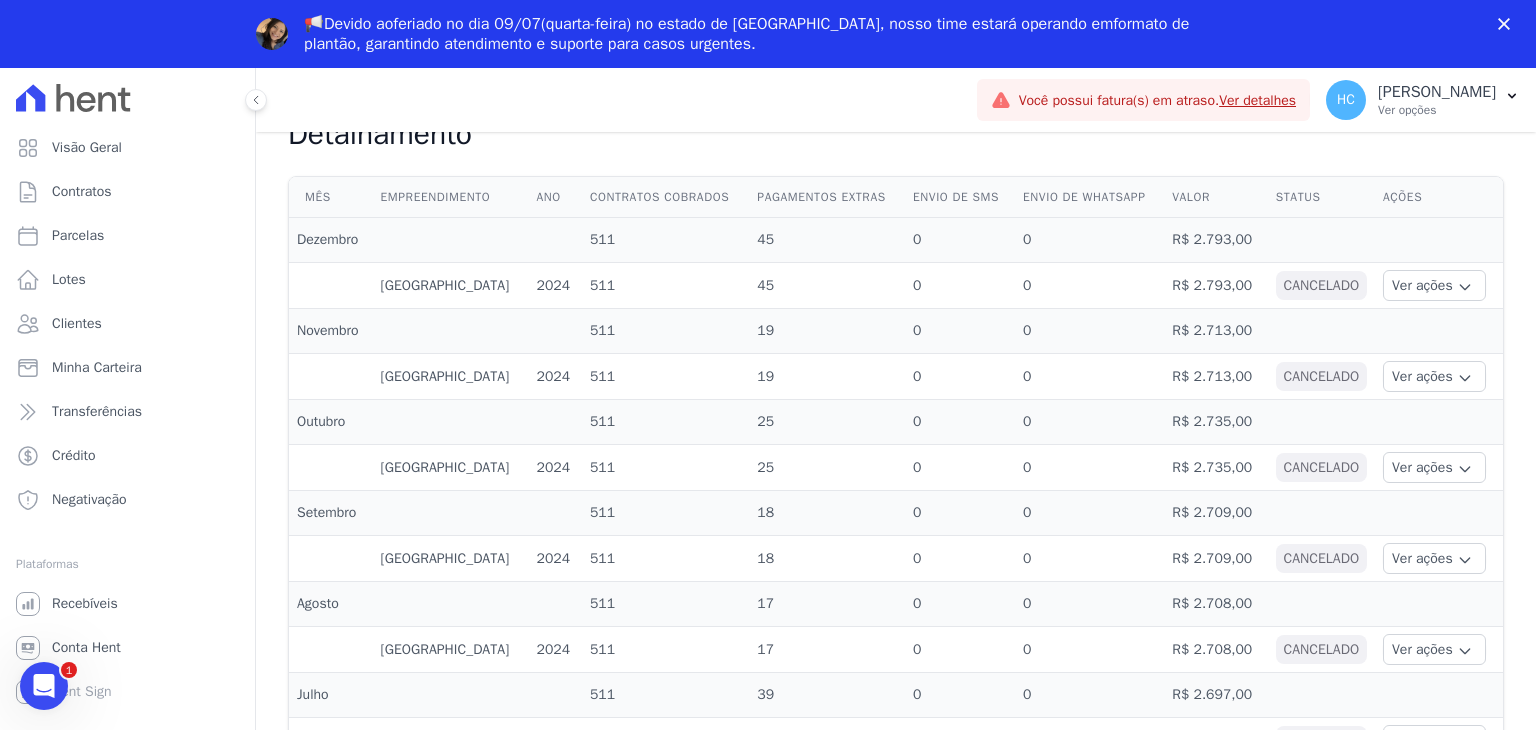 click on "Cancelado" at bounding box center (1321, 376) 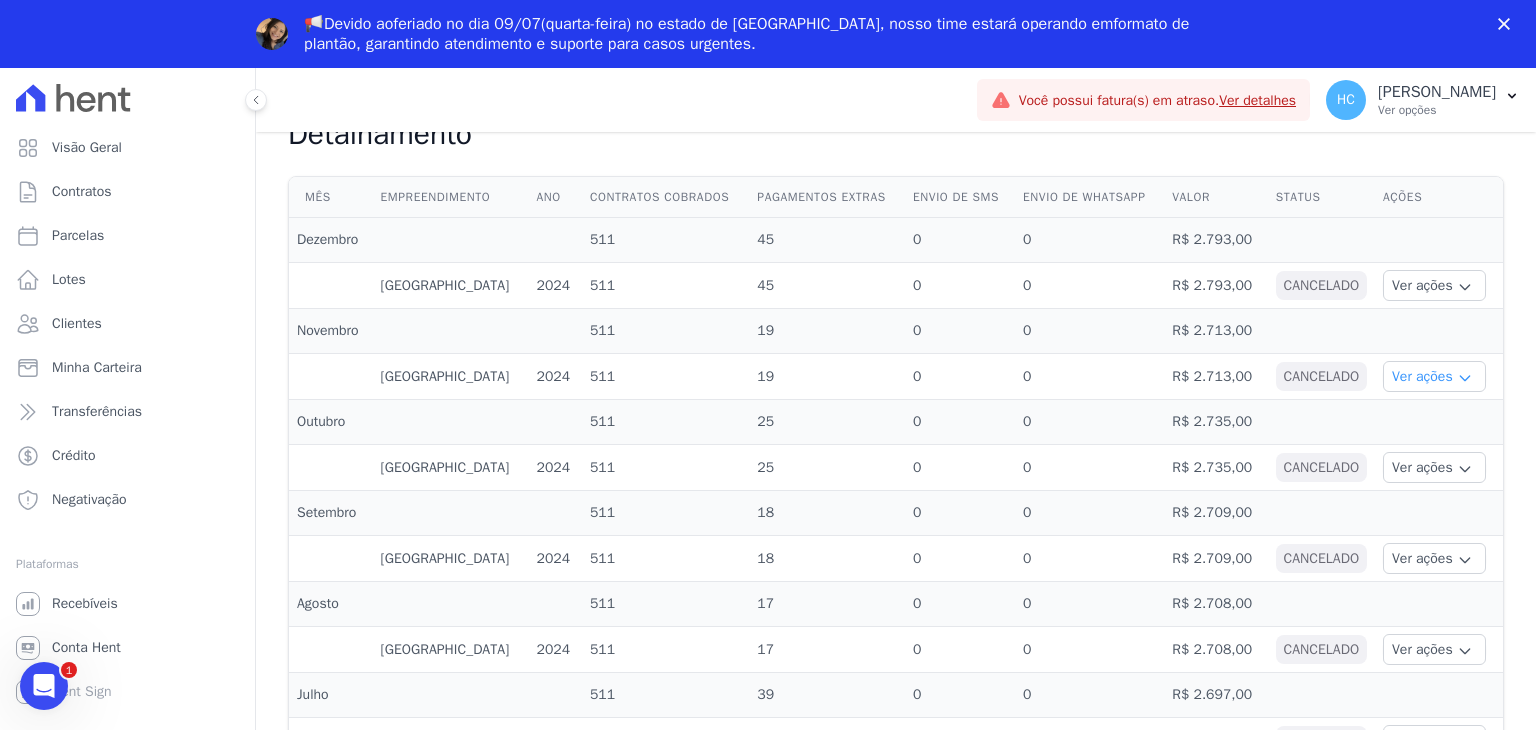 click on "Ver ações" at bounding box center (1434, 376) 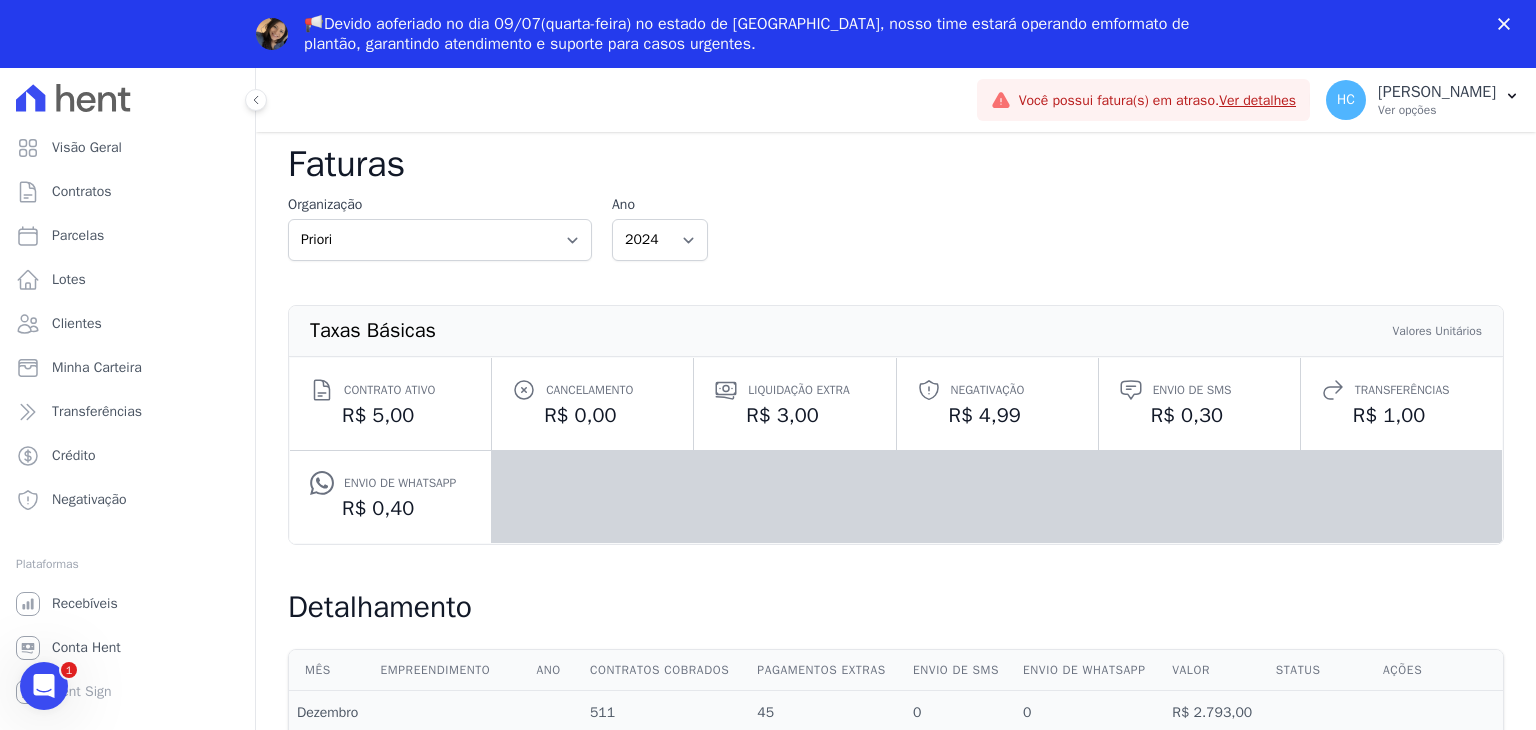 scroll, scrollTop: 0, scrollLeft: 0, axis: both 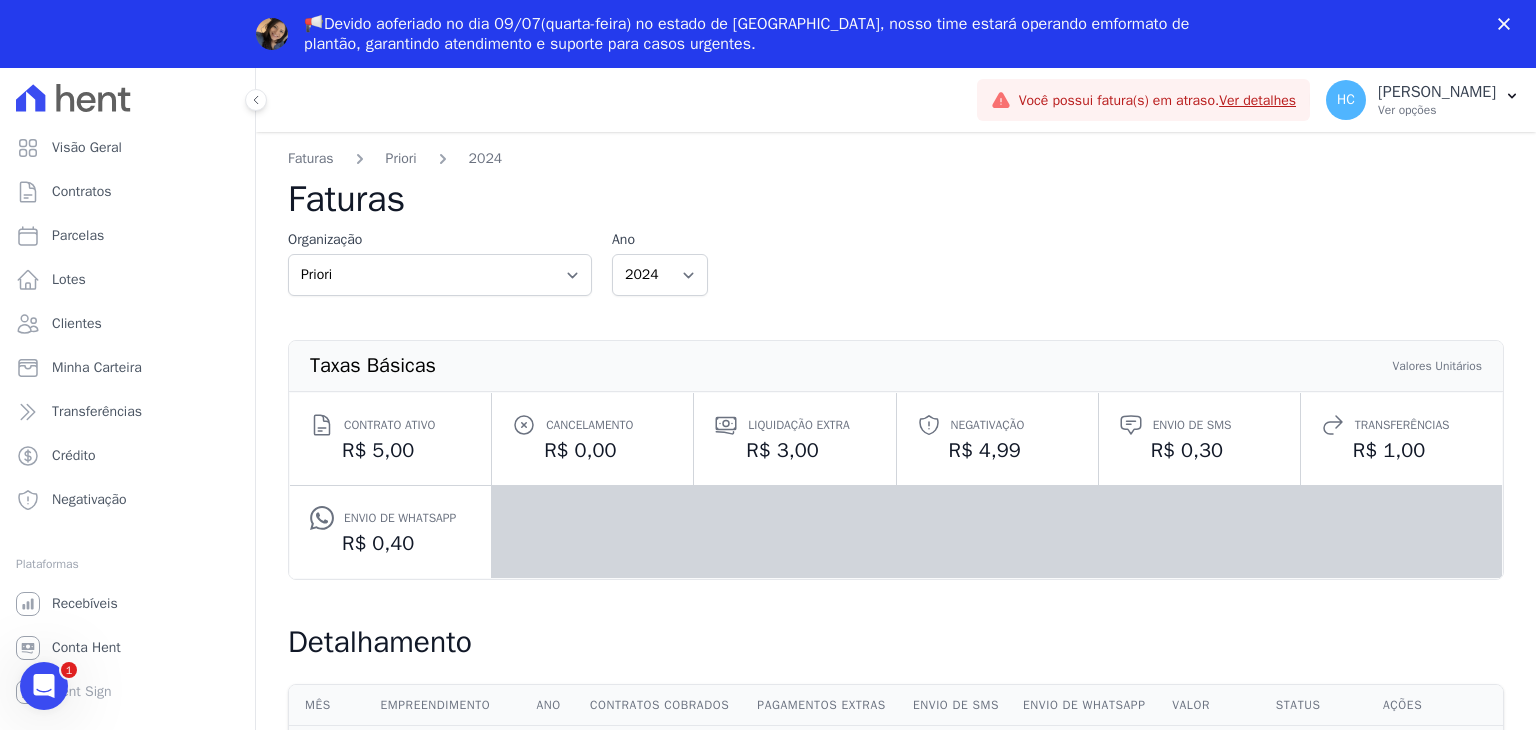 type 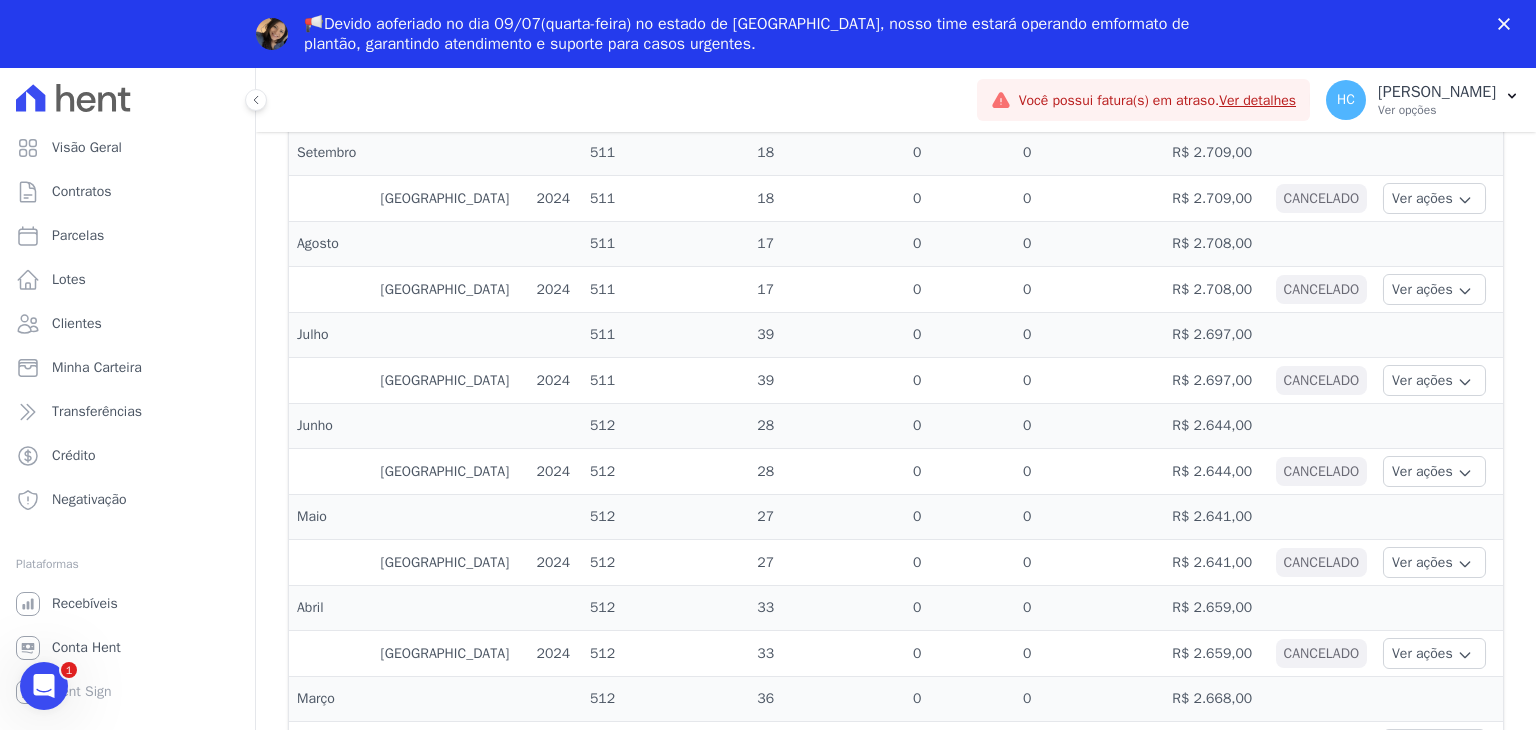 scroll, scrollTop: 872, scrollLeft: 0, axis: vertical 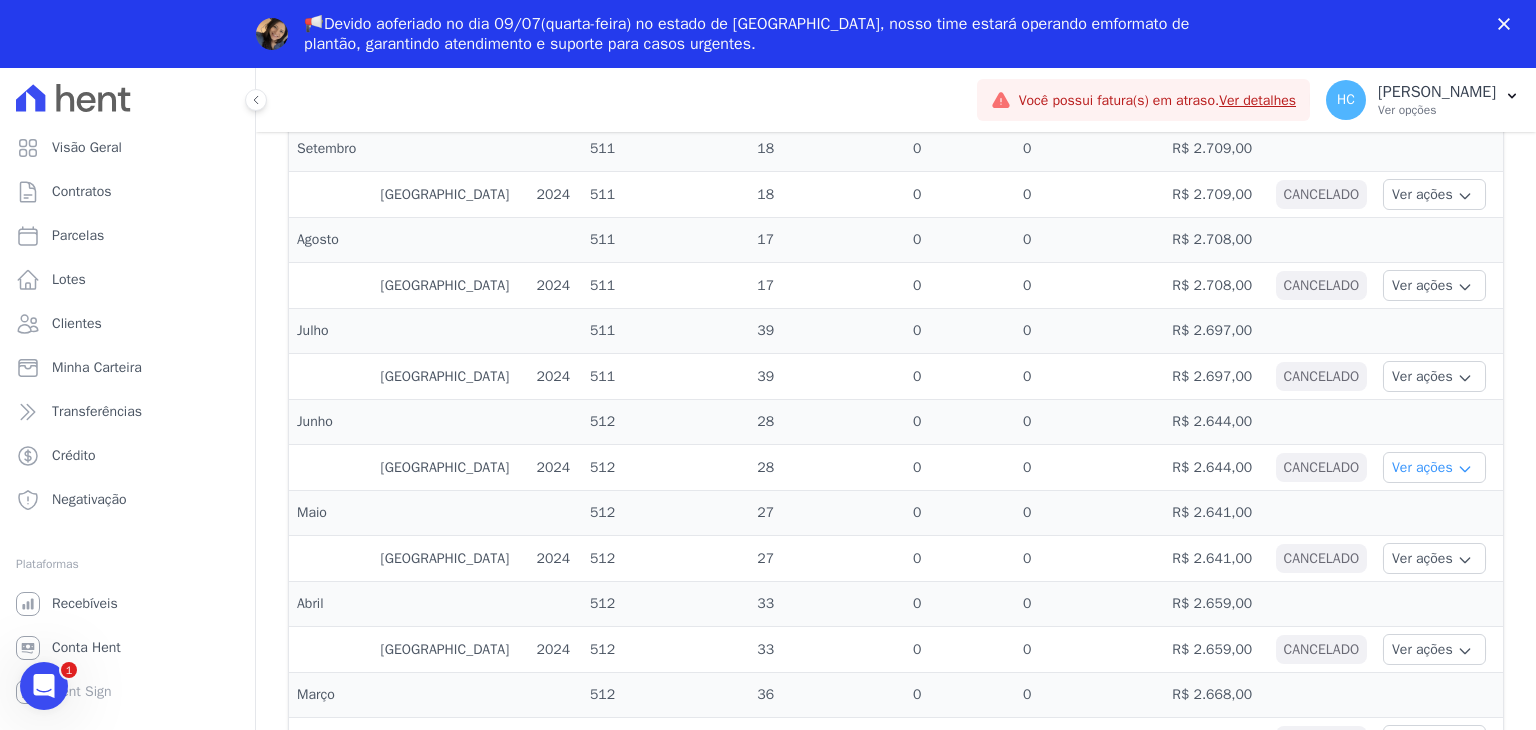 drag, startPoint x: 1103, startPoint y: 629, endPoint x: 1426, endPoint y: 458, distance: 365.4723 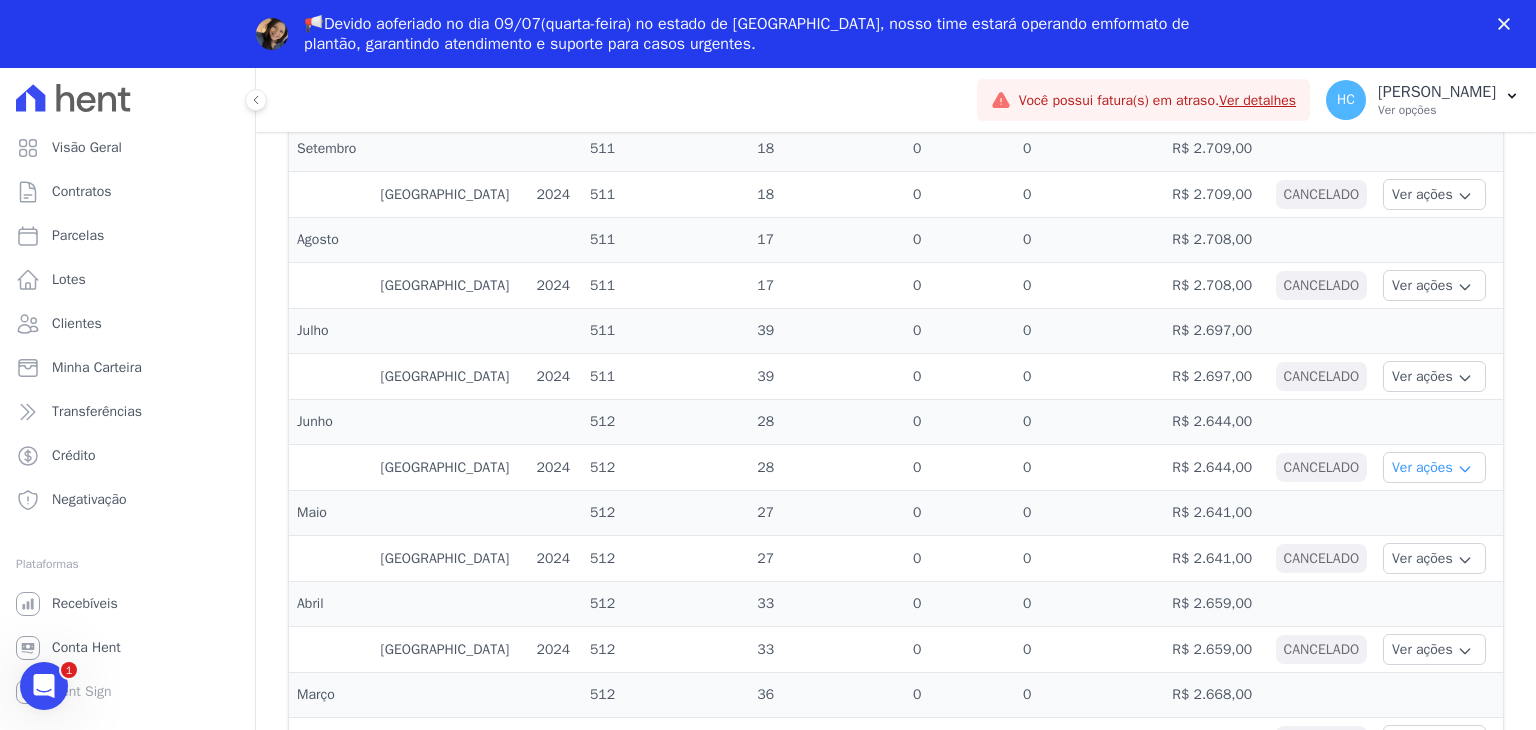 click on "Ver ações" at bounding box center [1434, 467] 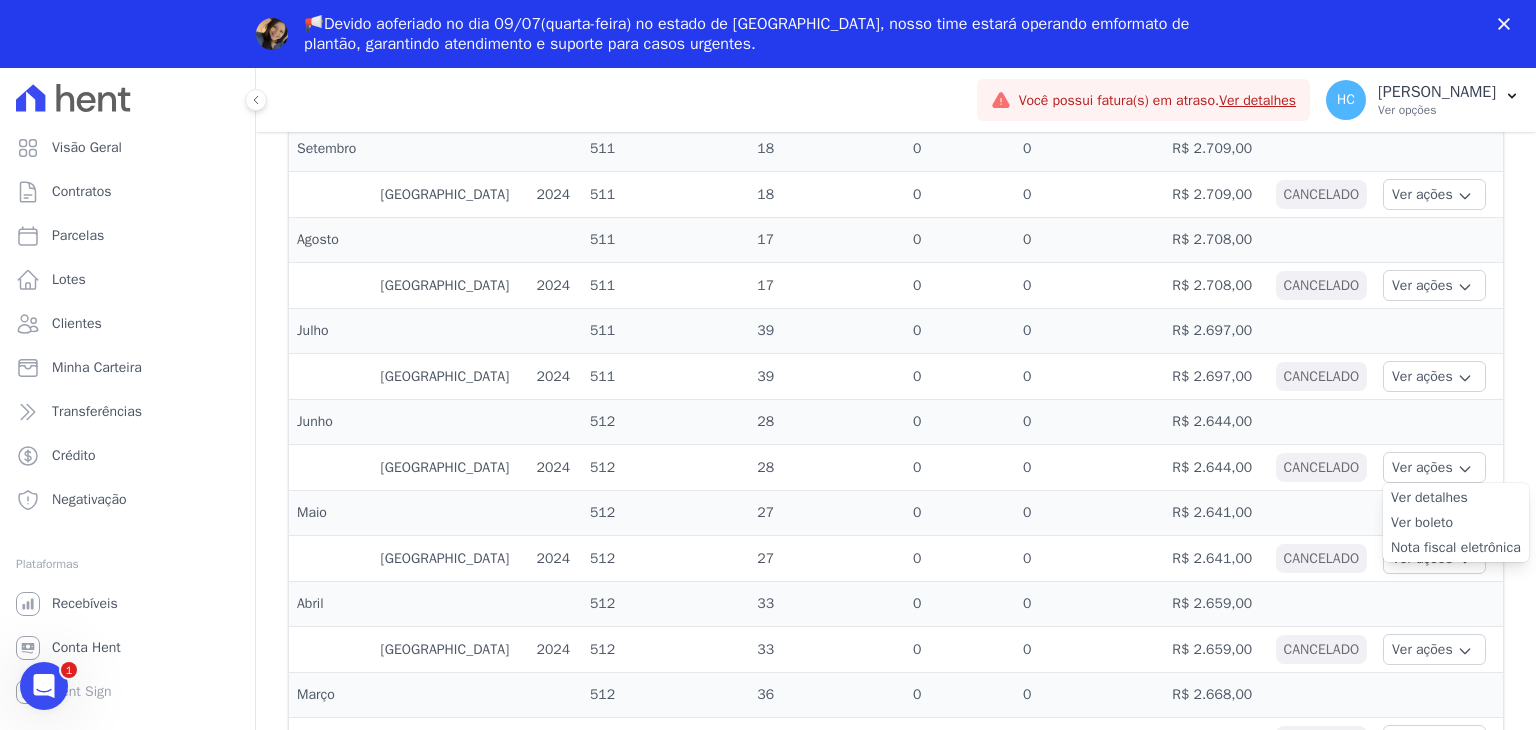 click on "Nota fiscal eletrônica" at bounding box center (1456, 547) 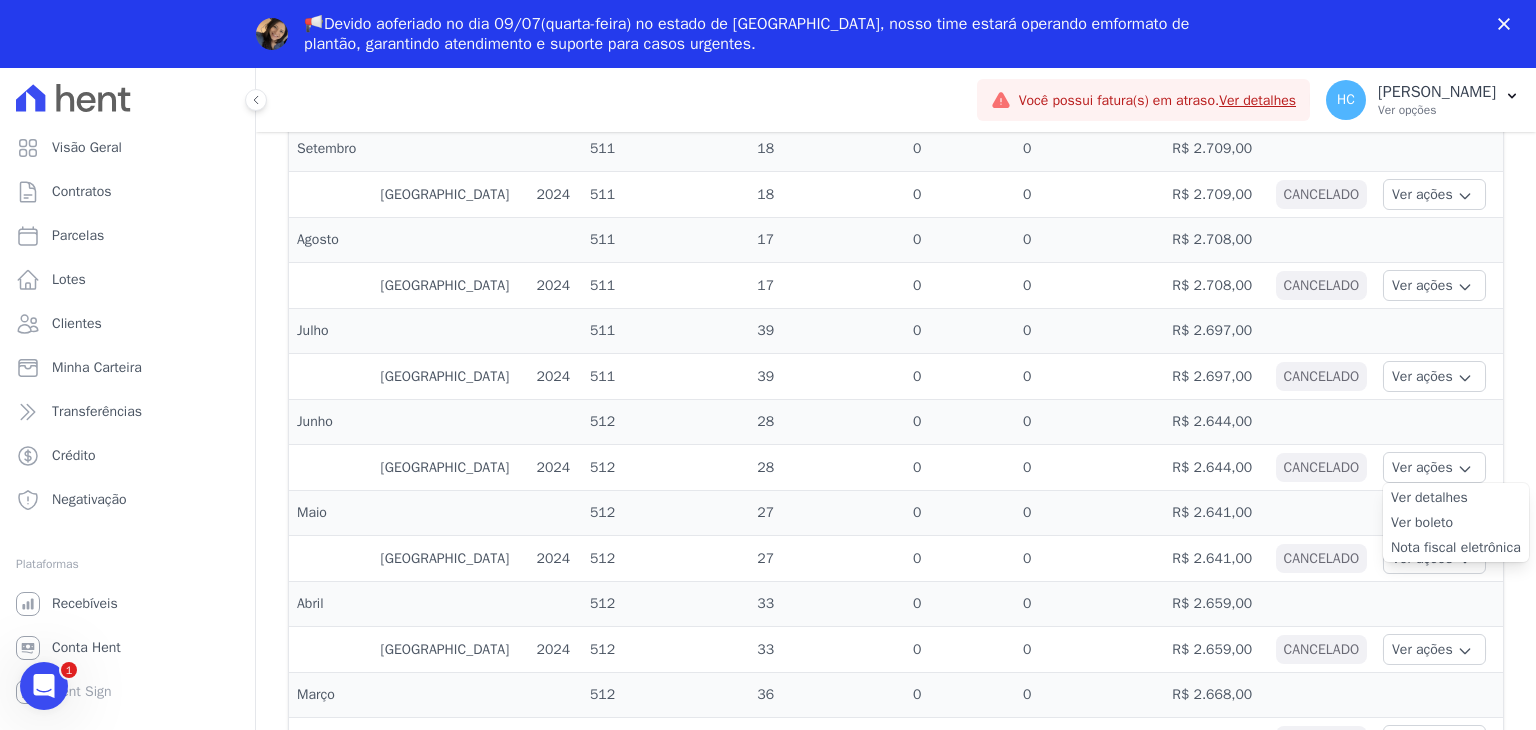 click on "17" at bounding box center [827, 286] 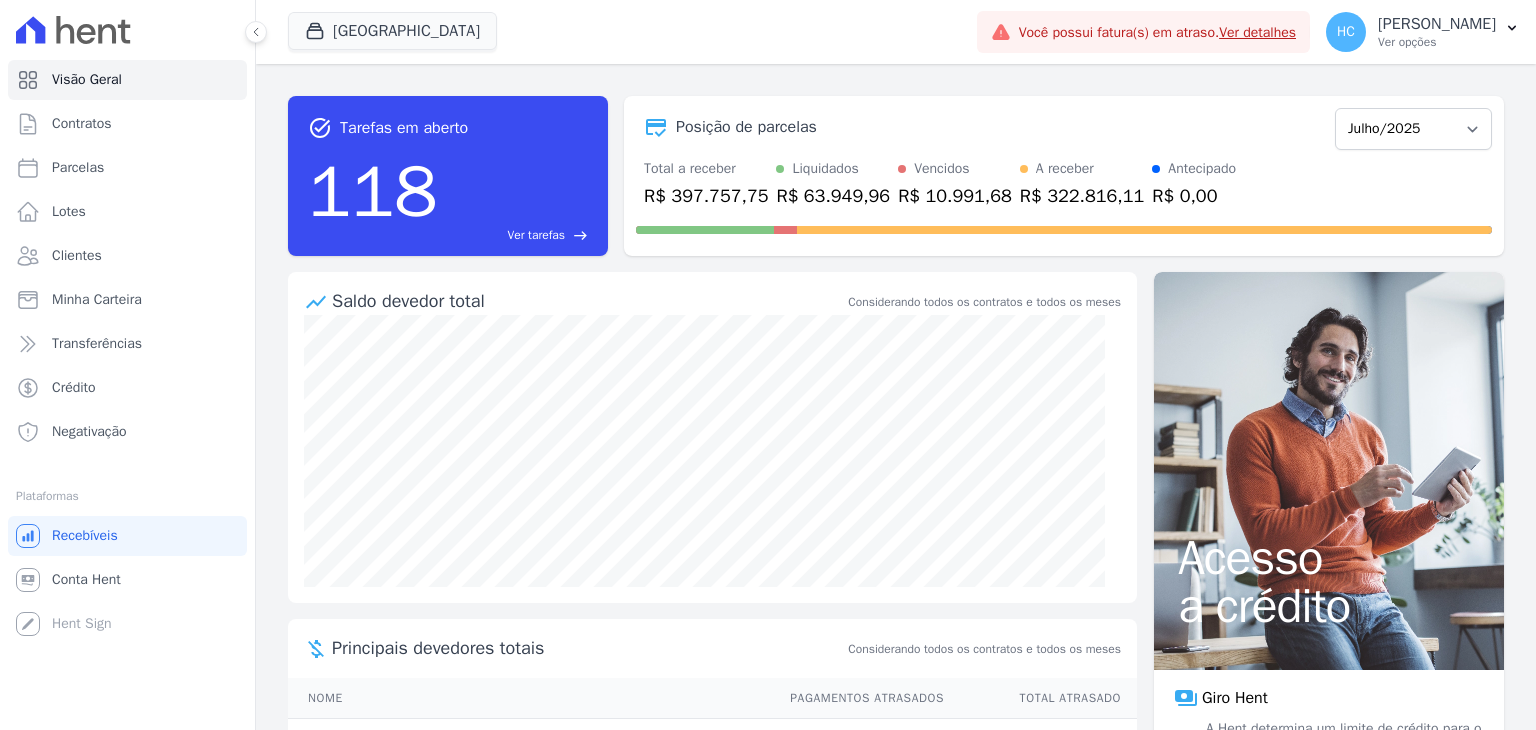 scroll, scrollTop: 0, scrollLeft: 0, axis: both 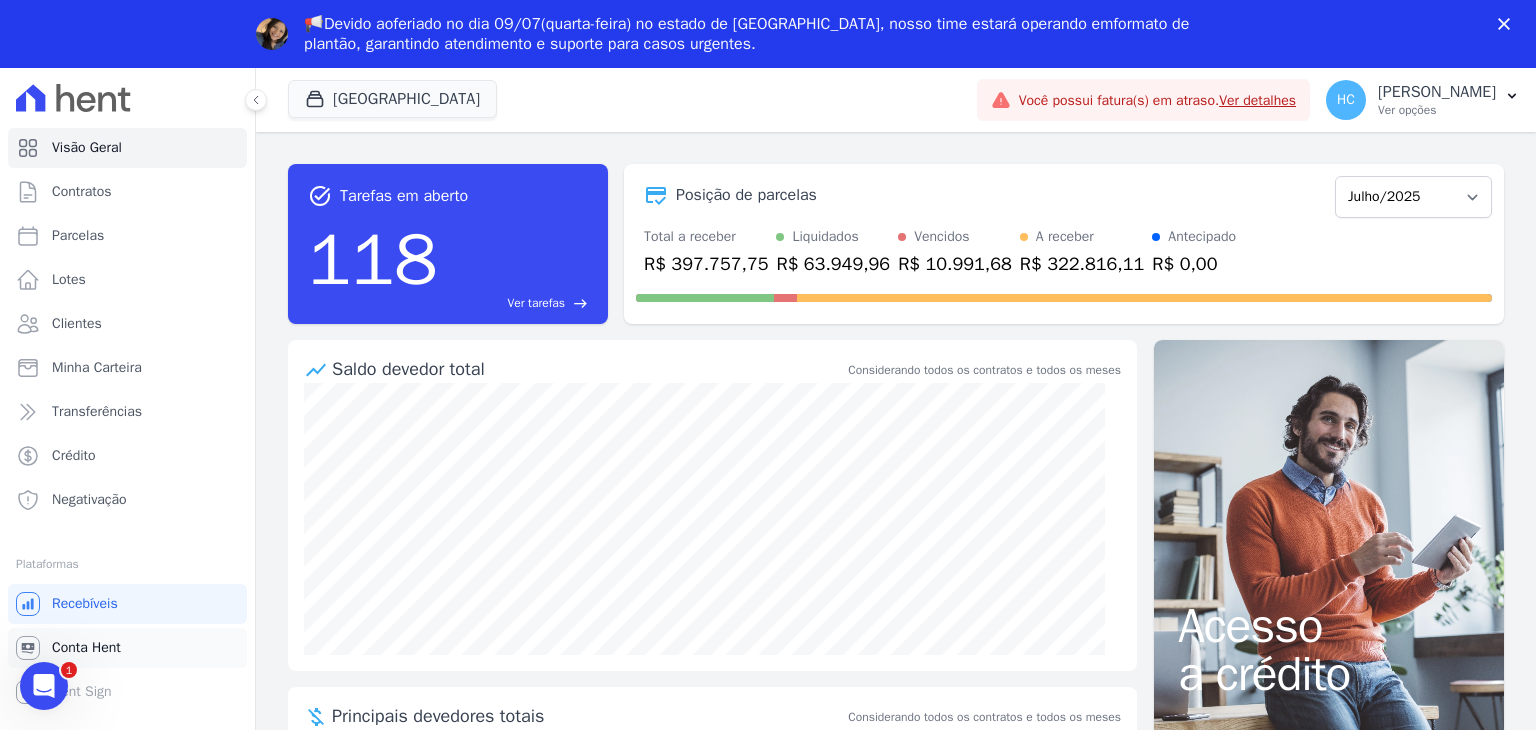 click on "Conta Hent" at bounding box center [86, 648] 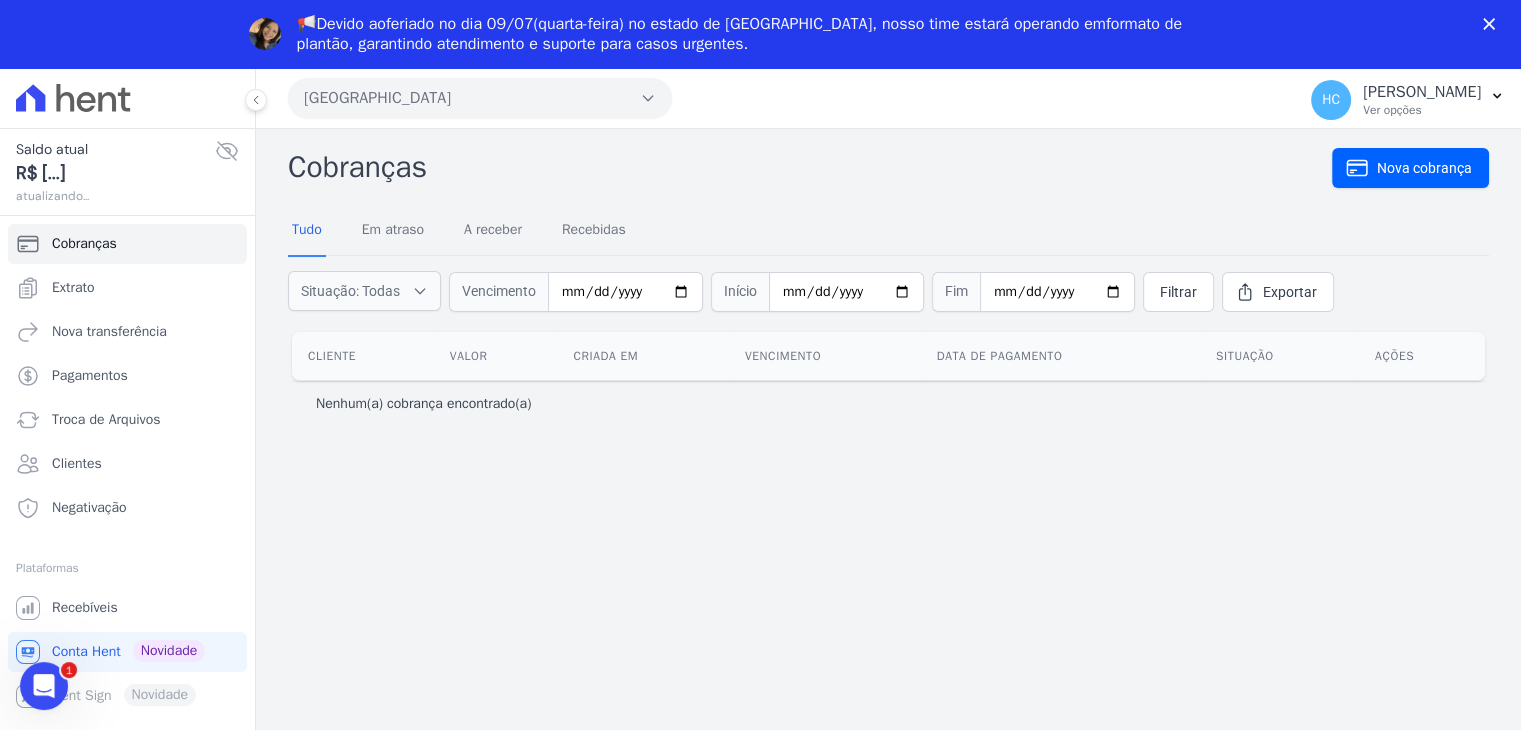 scroll, scrollTop: 0, scrollLeft: 0, axis: both 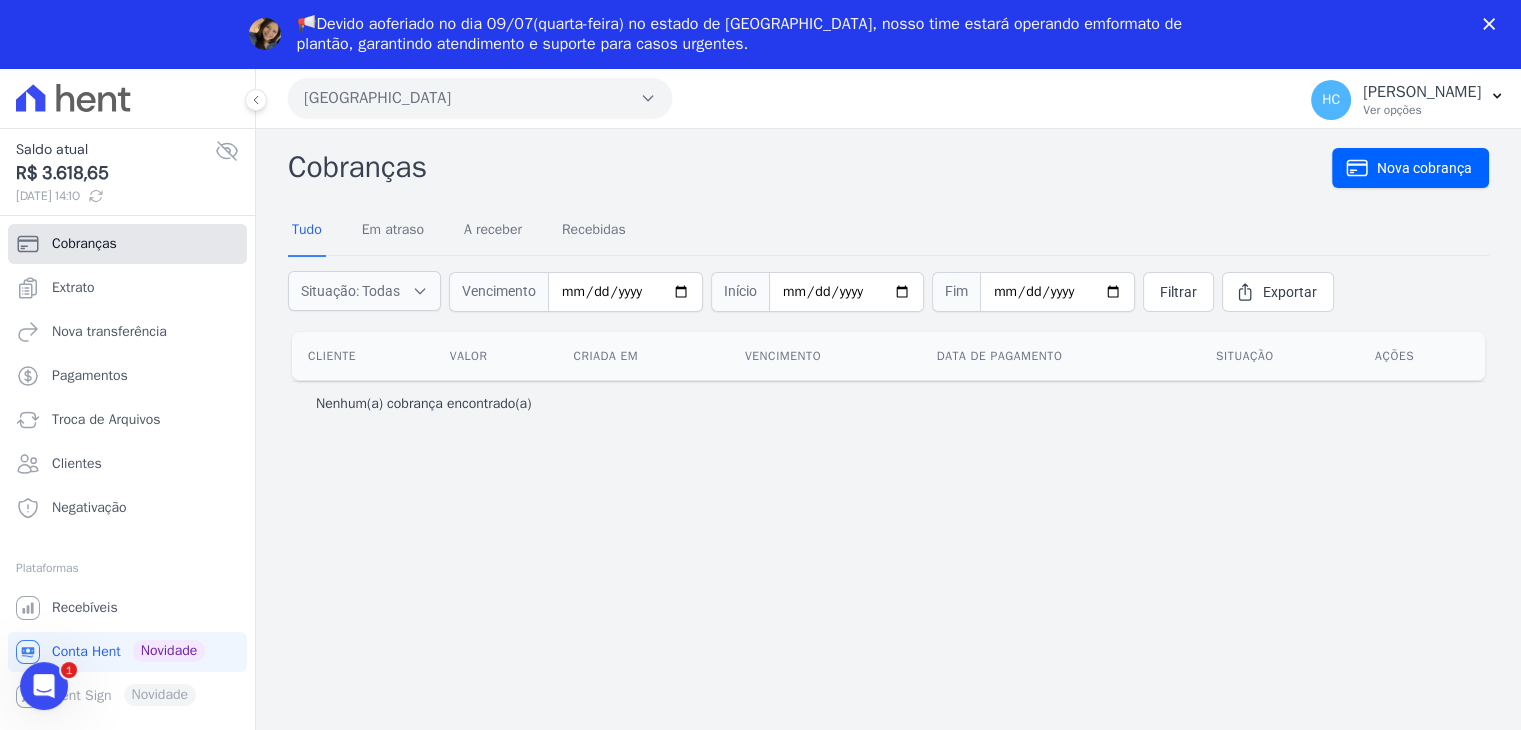 click on "Cobranças" at bounding box center (84, 244) 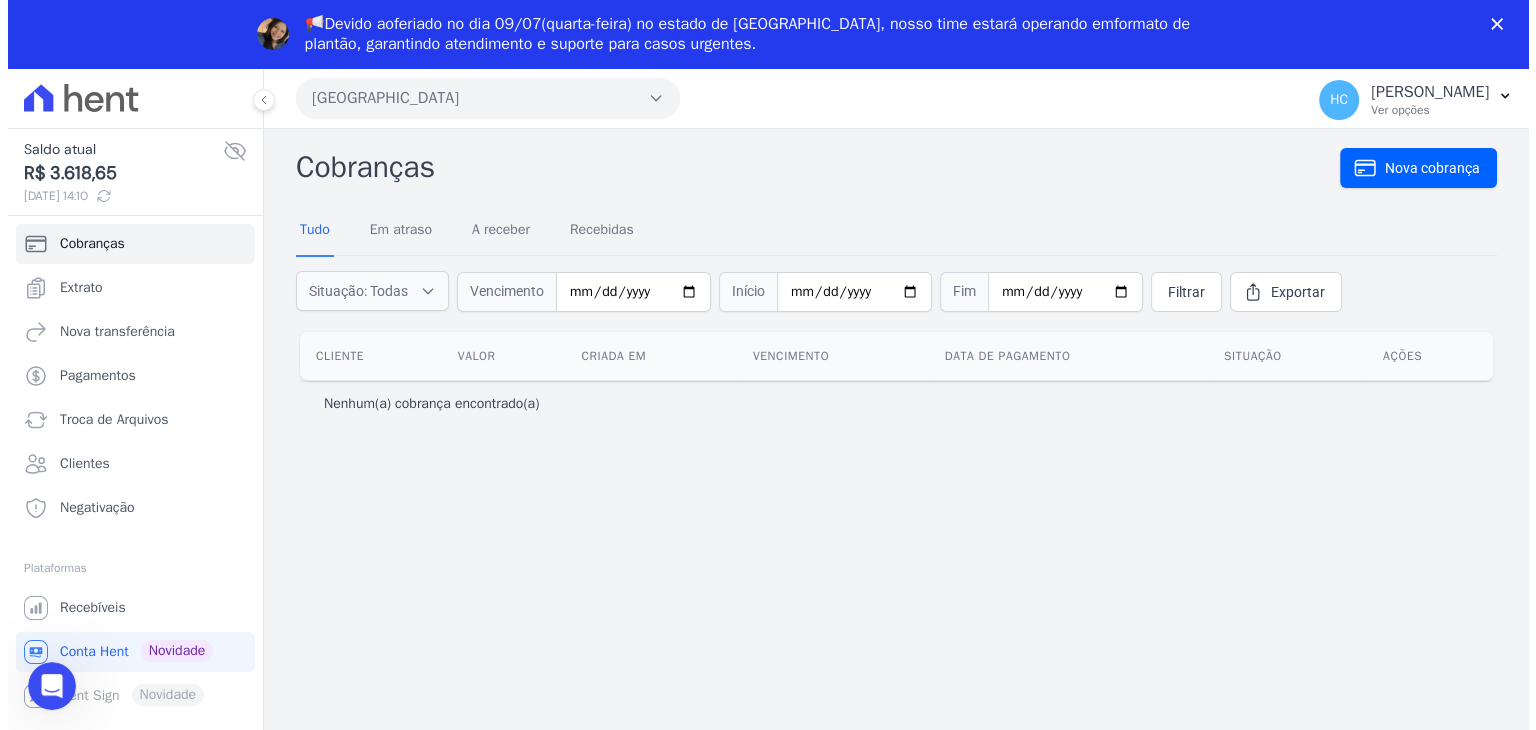 scroll, scrollTop: 0, scrollLeft: 0, axis: both 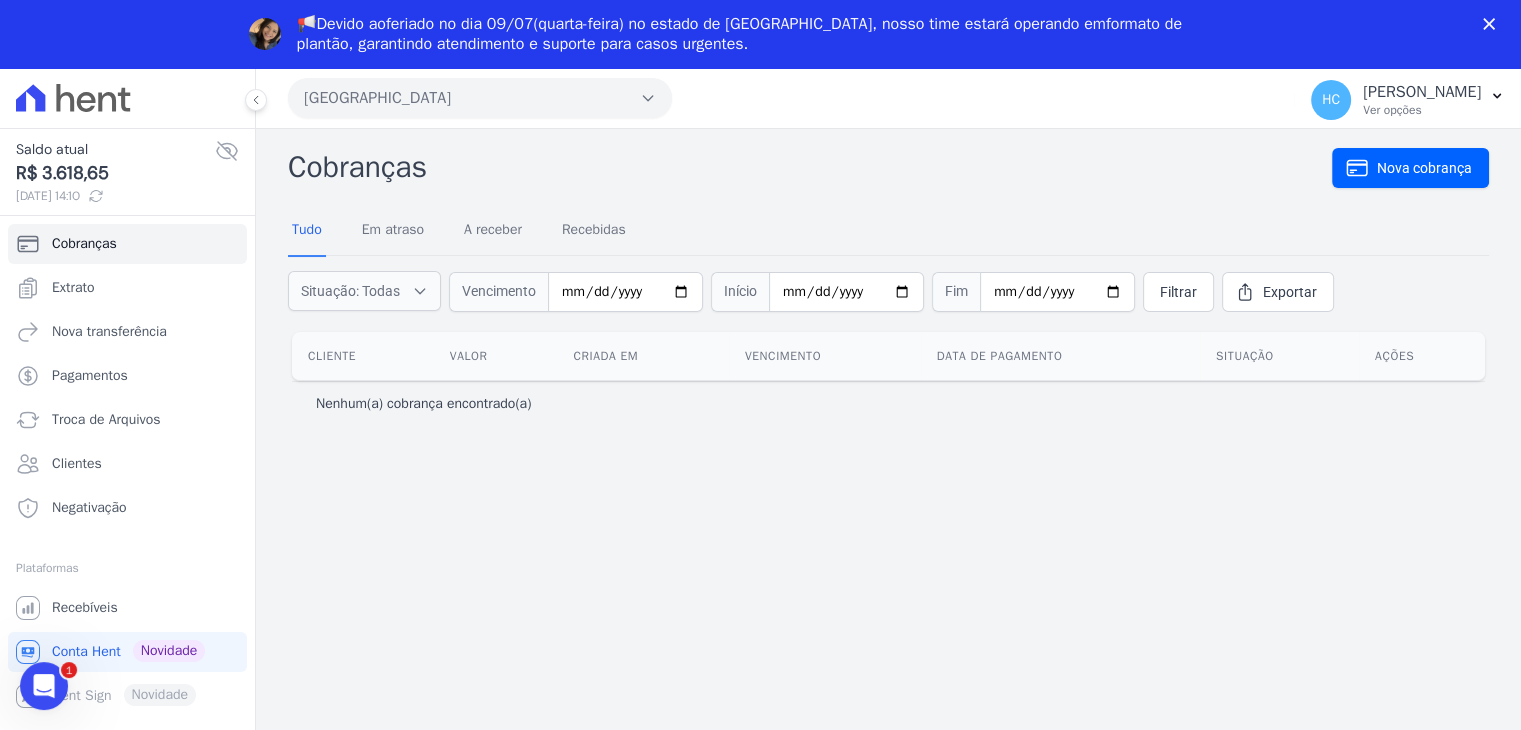 click 